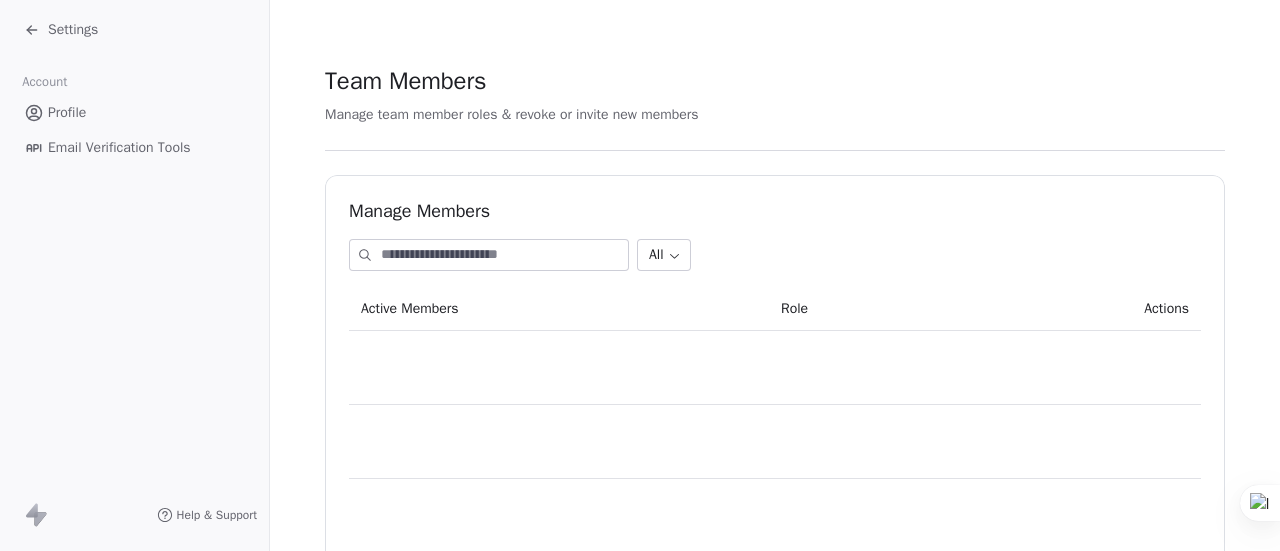 scroll, scrollTop: 0, scrollLeft: 0, axis: both 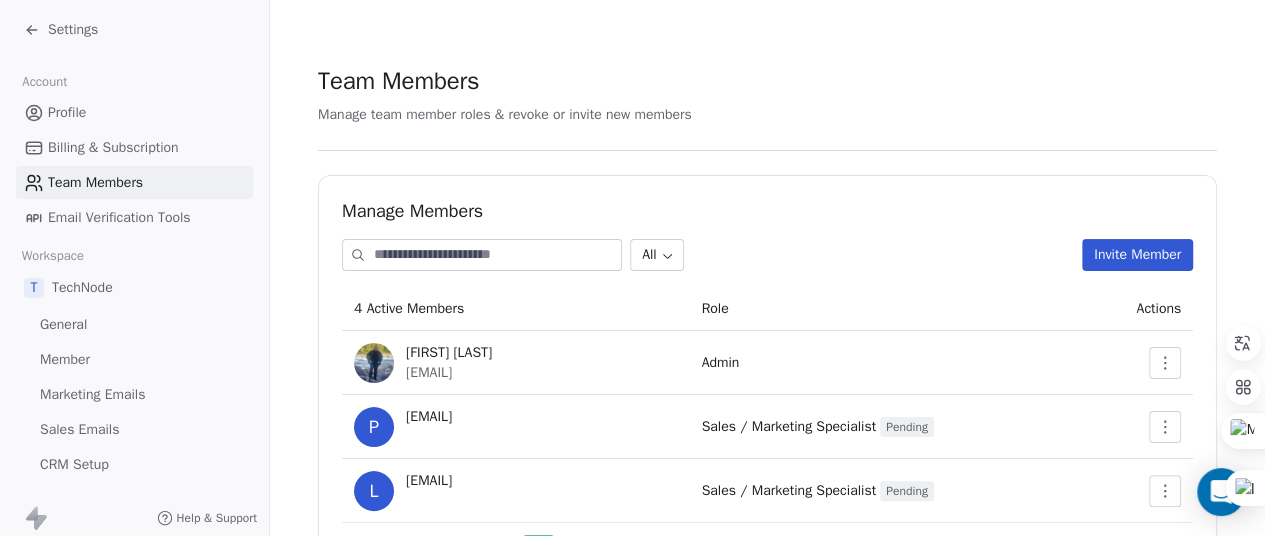 click 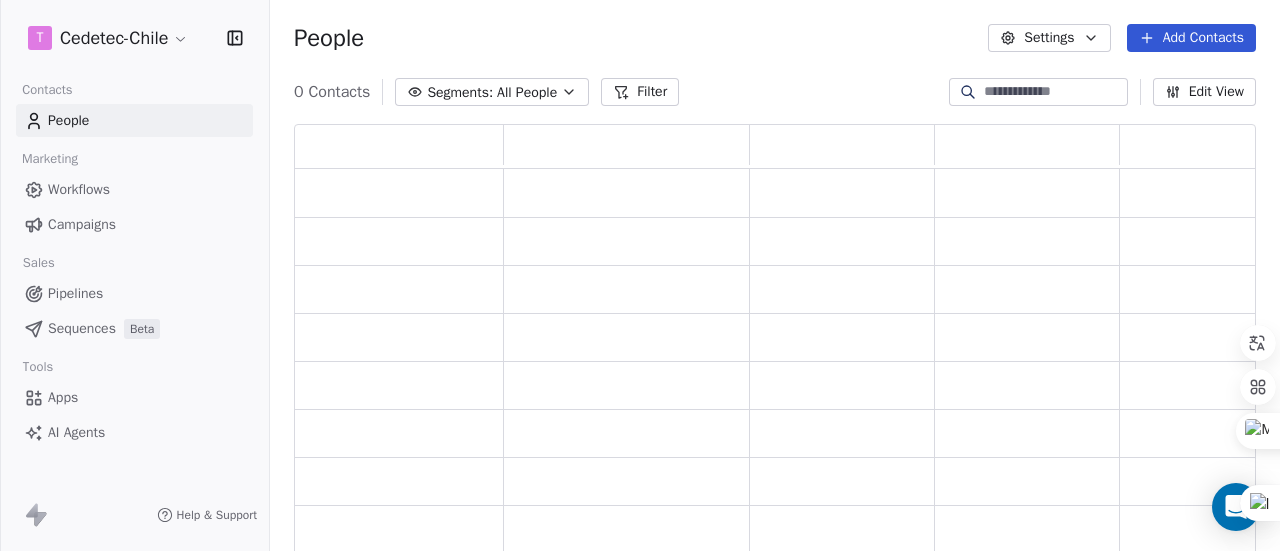 scroll, scrollTop: 16, scrollLeft: 16, axis: both 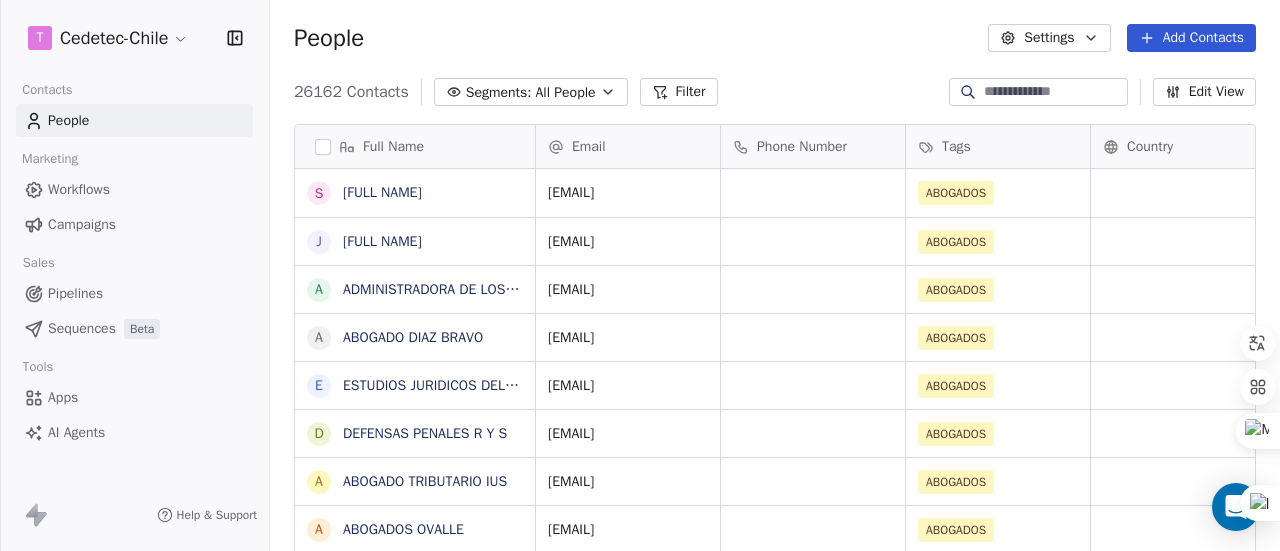 click on "Campaigns" at bounding box center (82, 224) 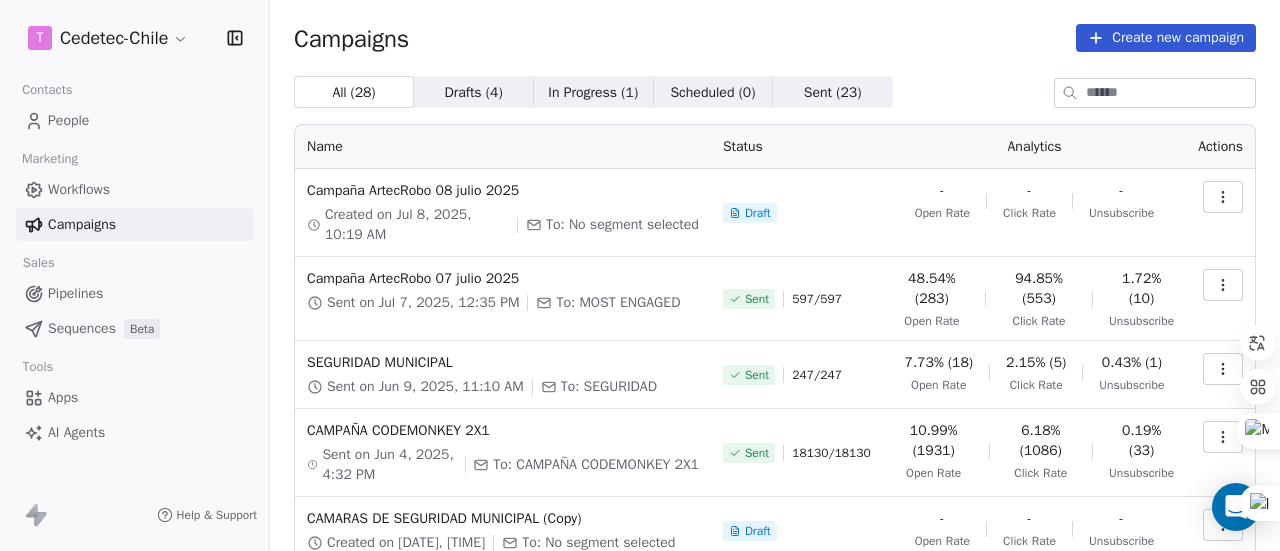 click 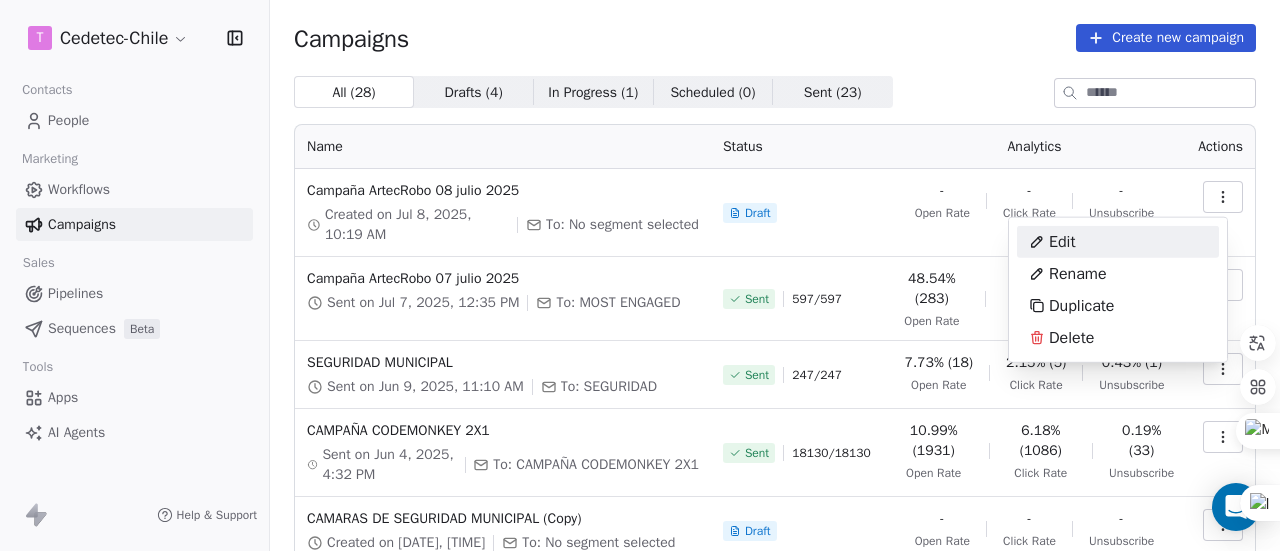 click on "Edit" at bounding box center [1052, 242] 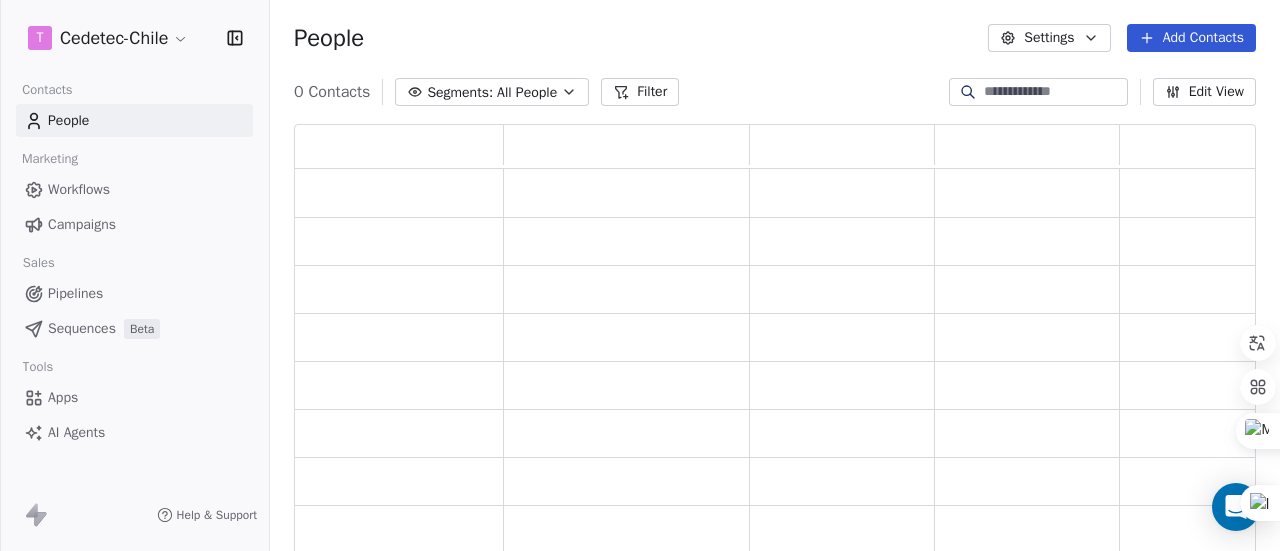 scroll, scrollTop: 16, scrollLeft: 16, axis: both 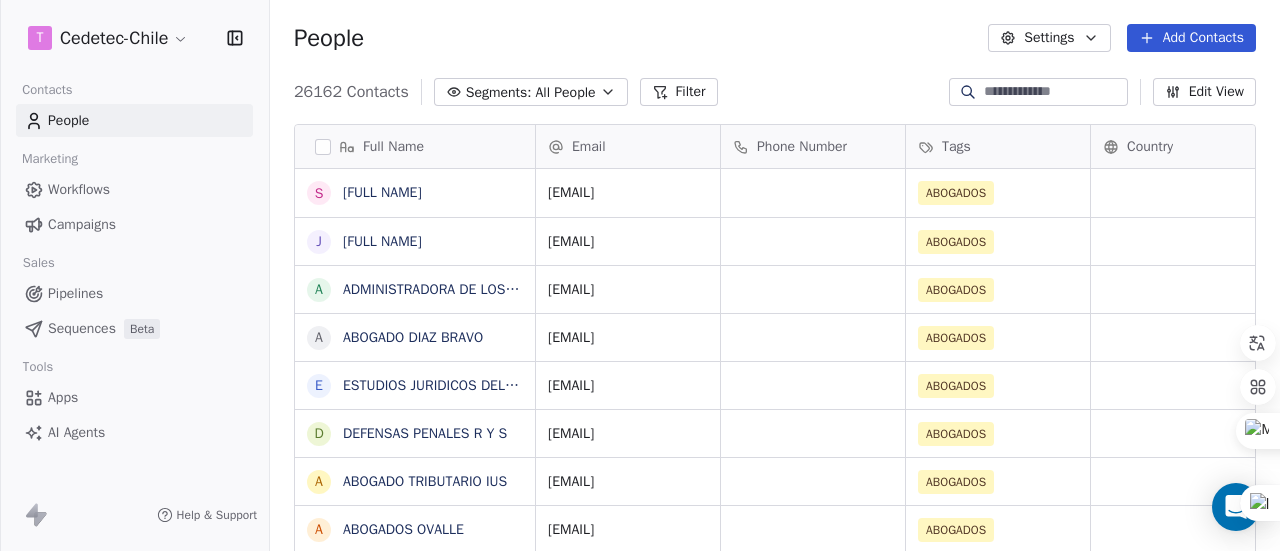 click on "**********" at bounding box center (640, 275) 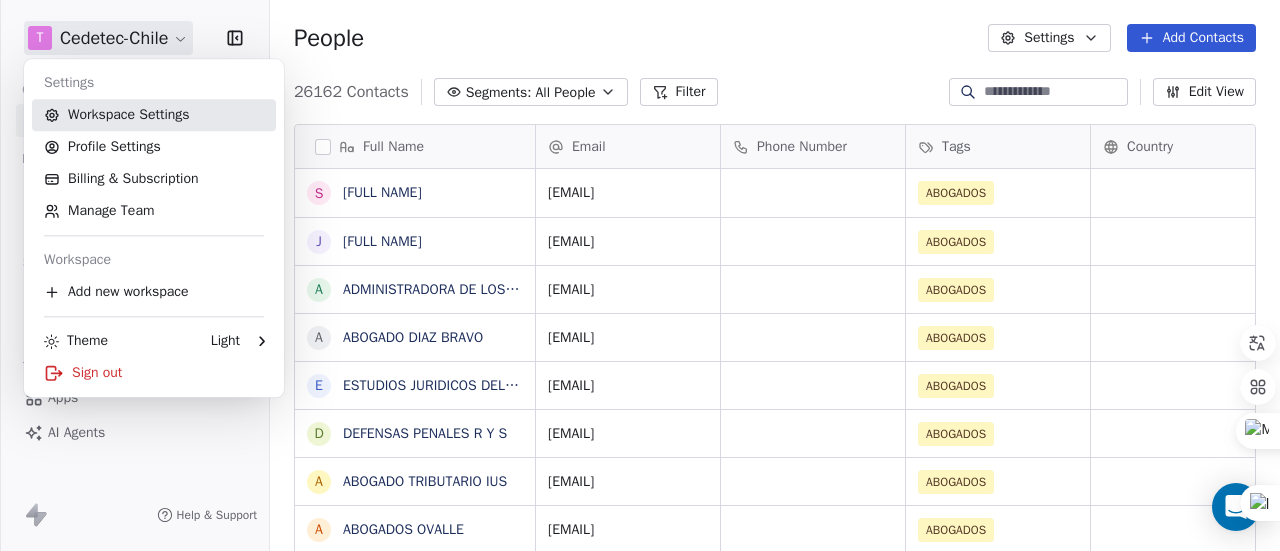 click on "Workspace Settings" at bounding box center (154, 115) 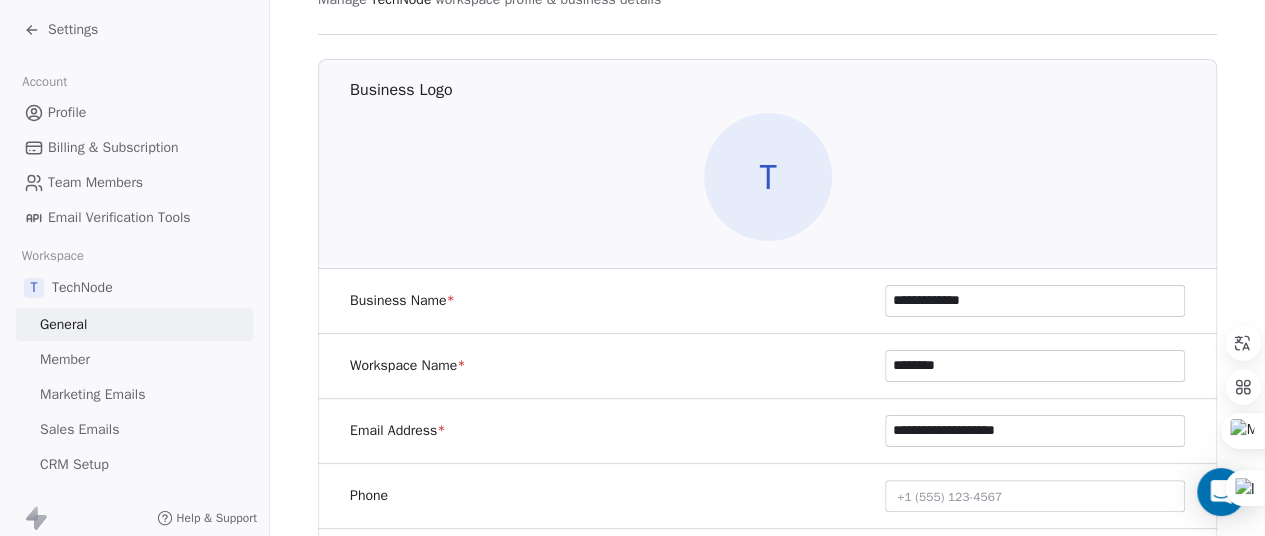 scroll, scrollTop: 400, scrollLeft: 0, axis: vertical 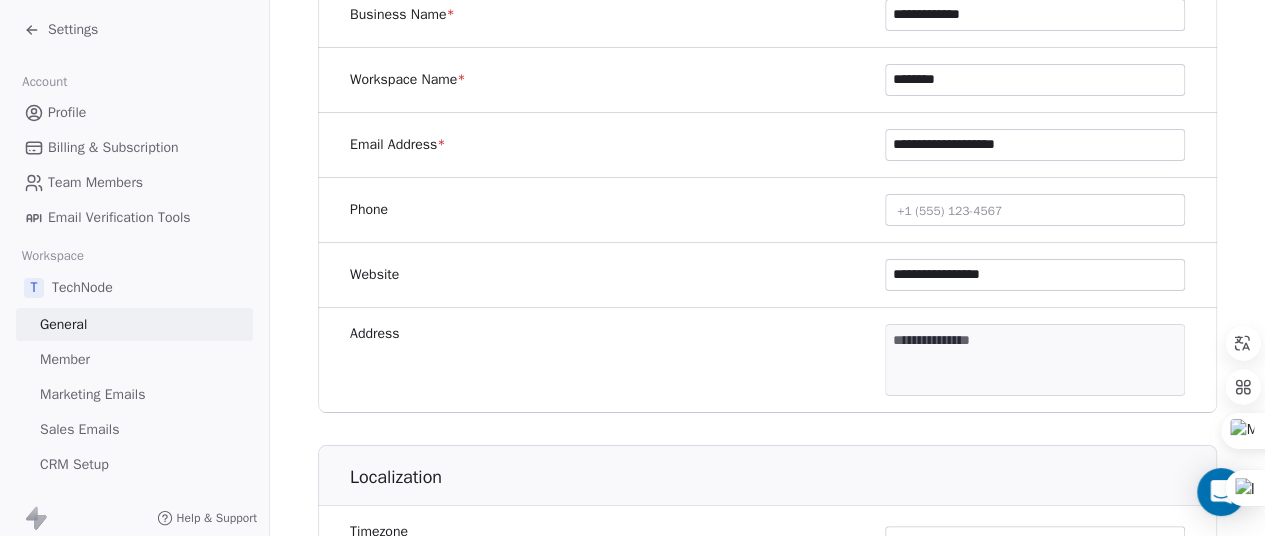 click on "+1 (555) 123-4567" at bounding box center (949, 211) 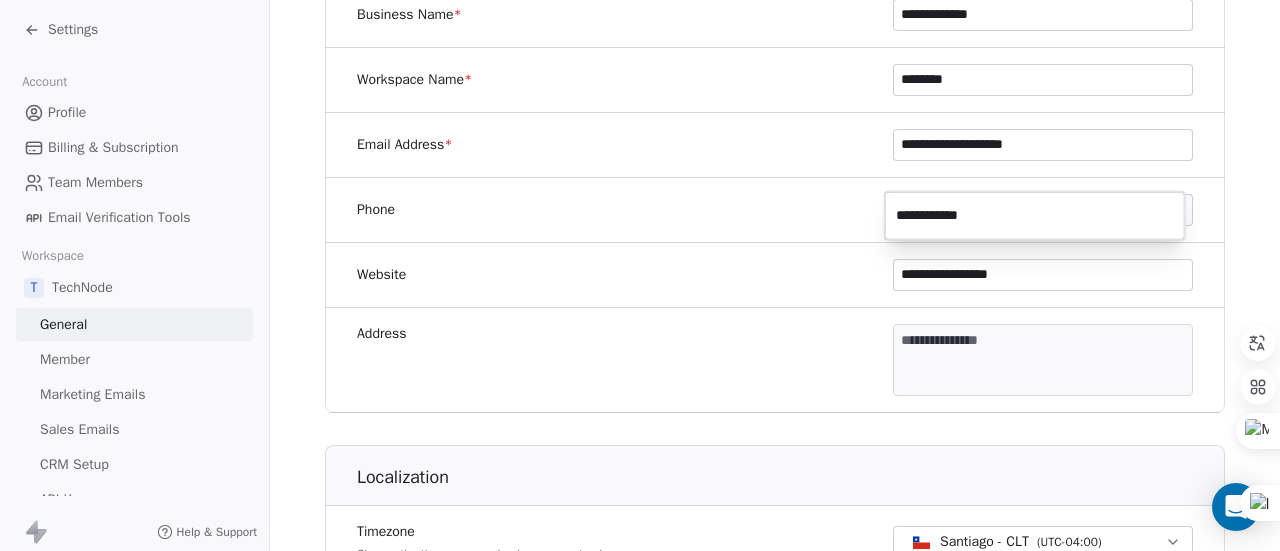 type on "**********" 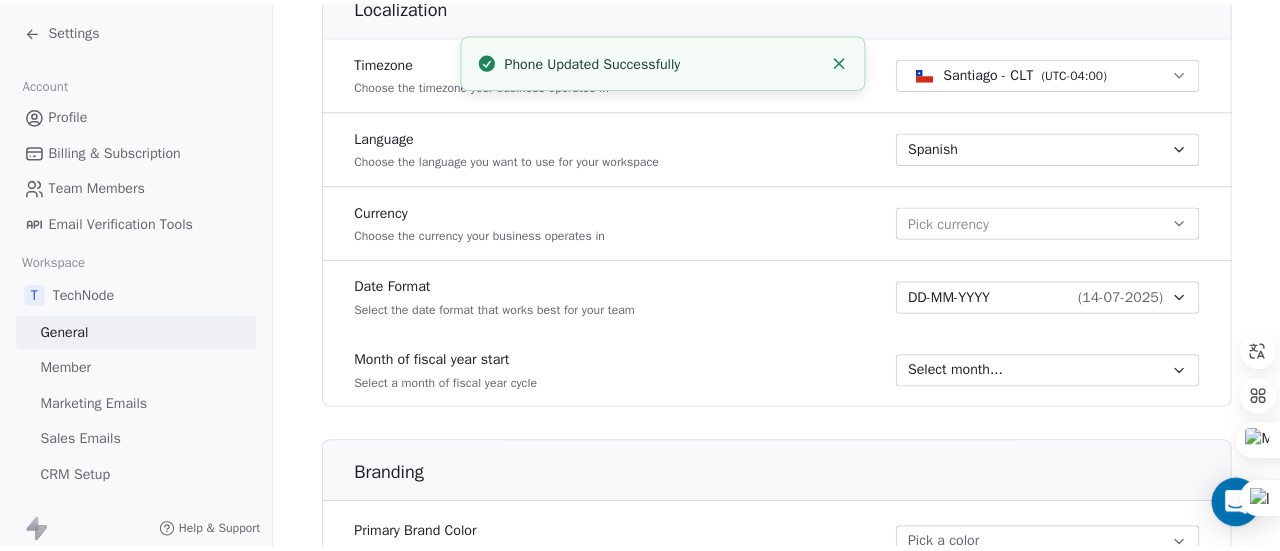 scroll, scrollTop: 900, scrollLeft: 0, axis: vertical 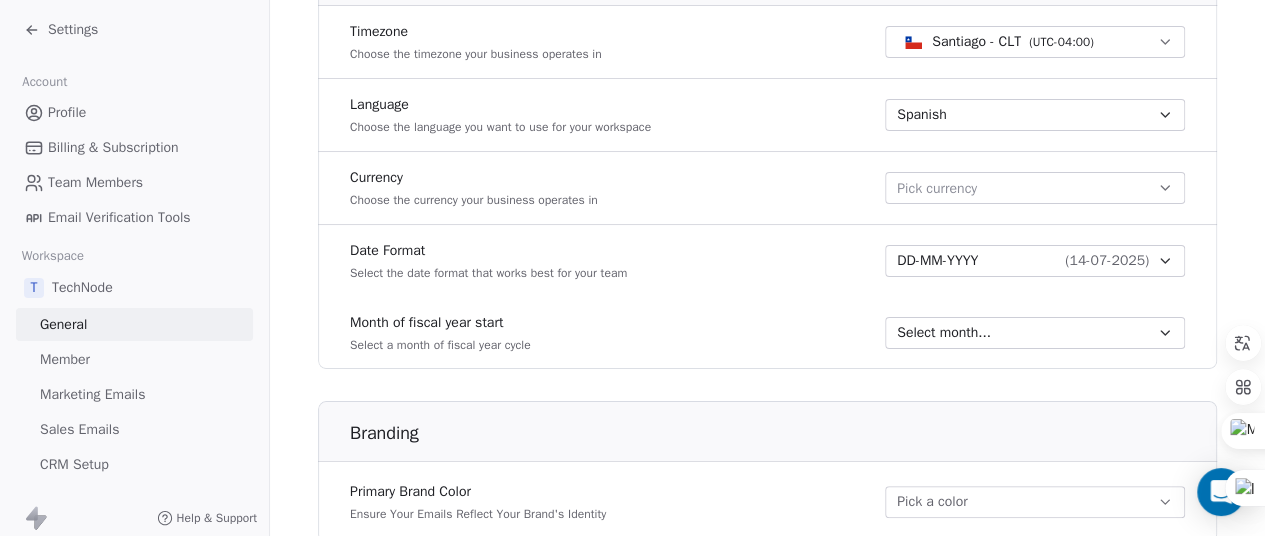 click 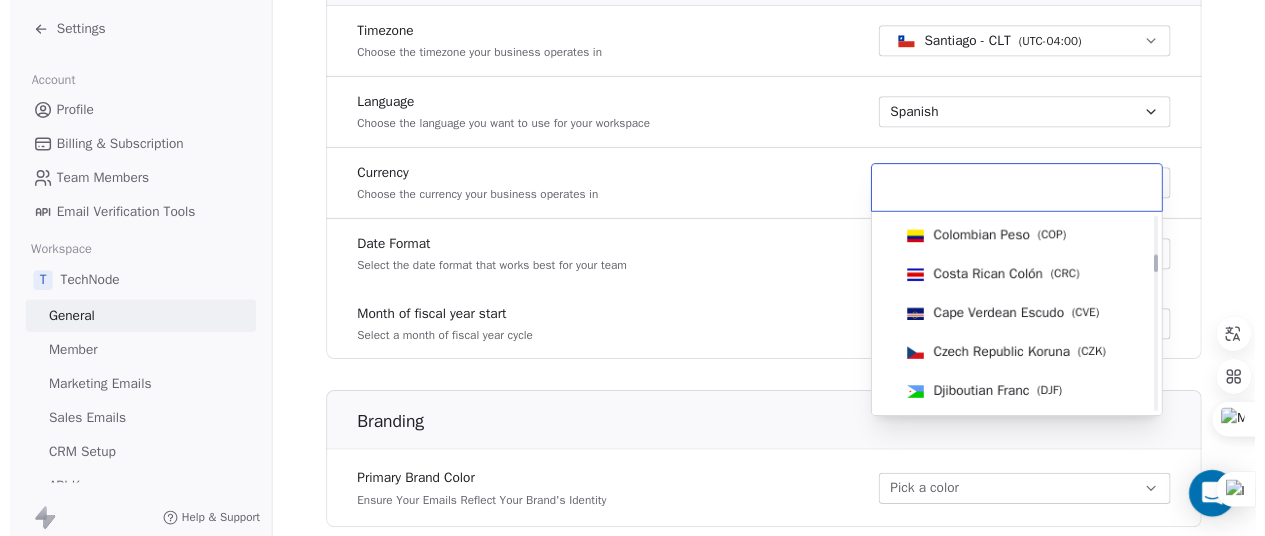 scroll, scrollTop: 900, scrollLeft: 0, axis: vertical 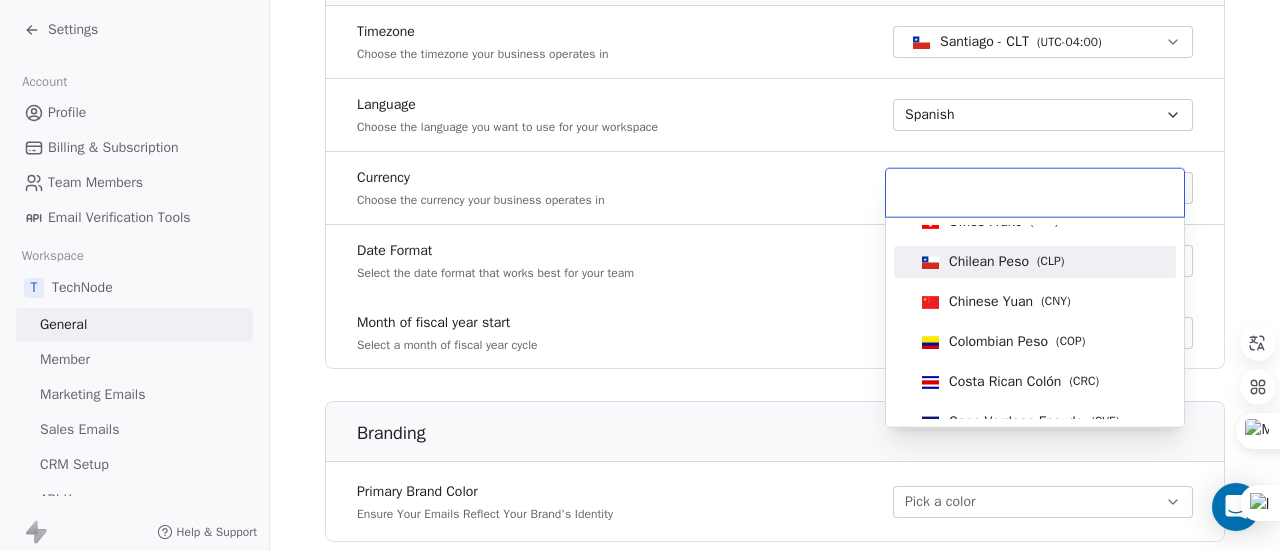 click on "Chilean Peso" at bounding box center (989, 262) 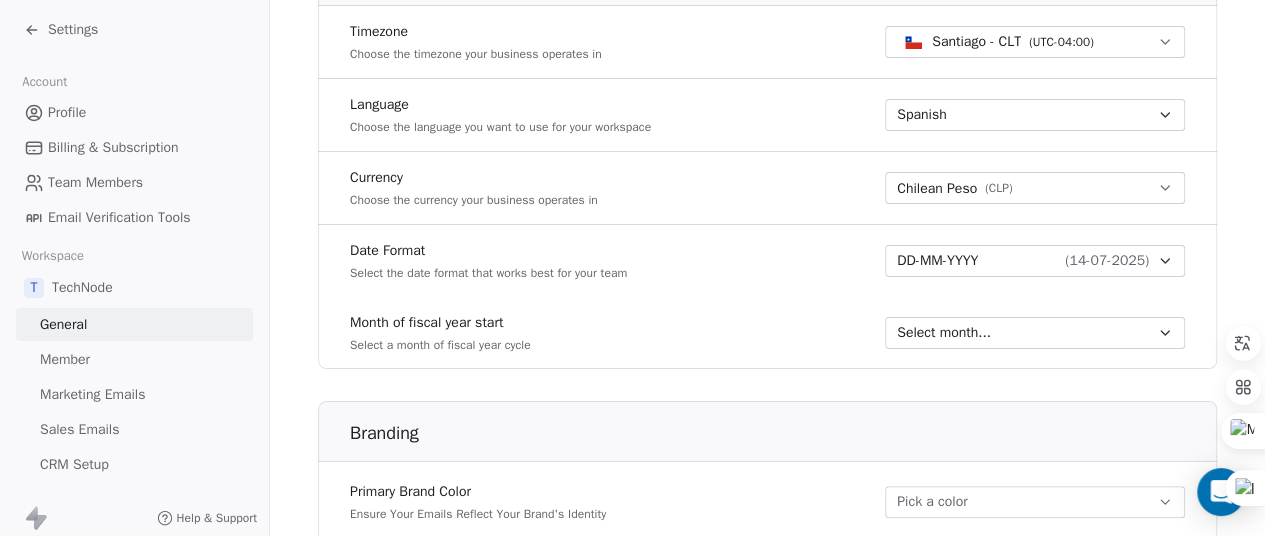 click on "Select month..." at bounding box center (1023, 333) 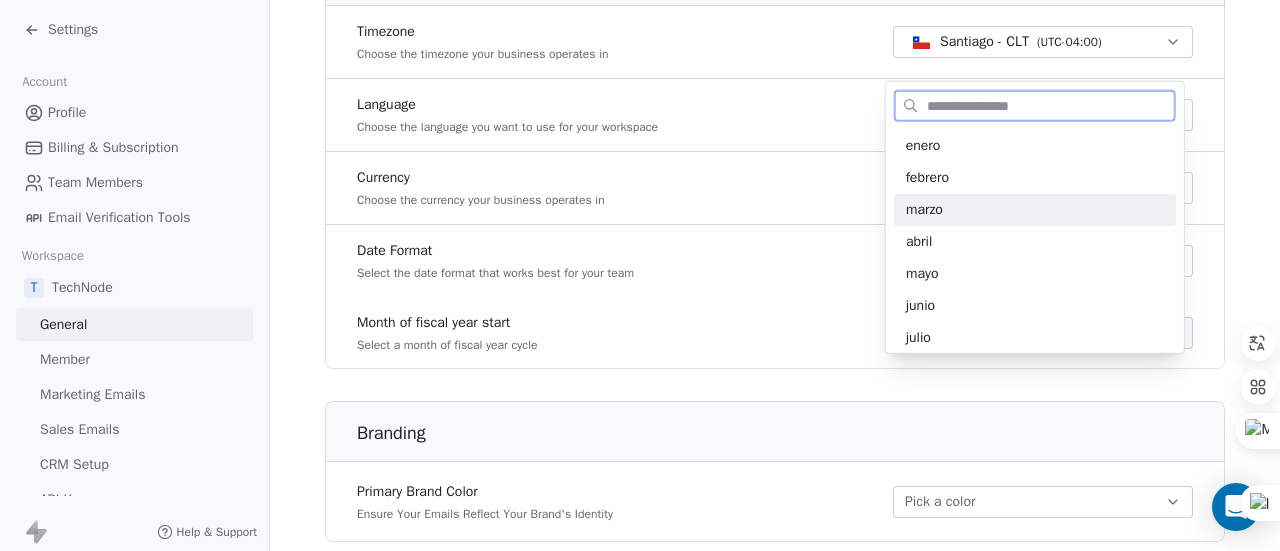 click on "marzo" at bounding box center (1035, 210) 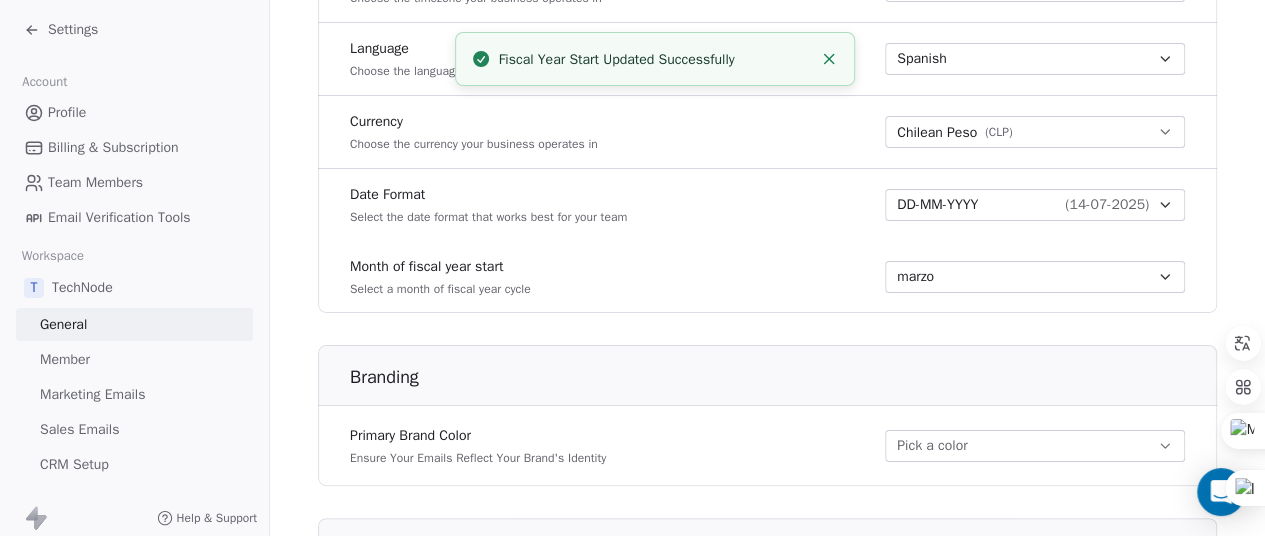 scroll, scrollTop: 1000, scrollLeft: 0, axis: vertical 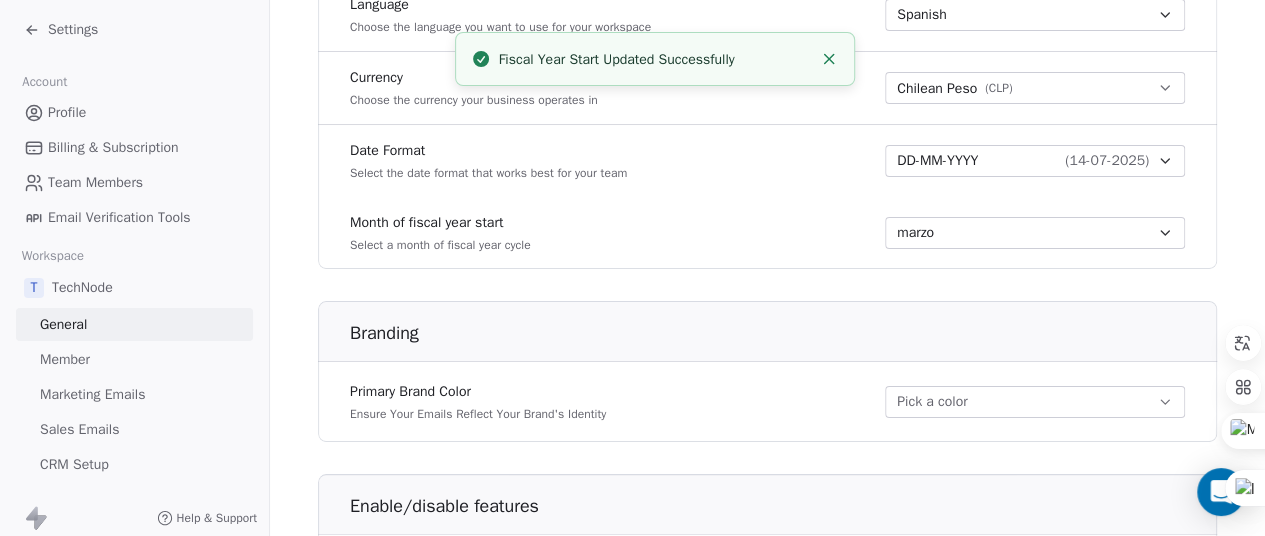 click 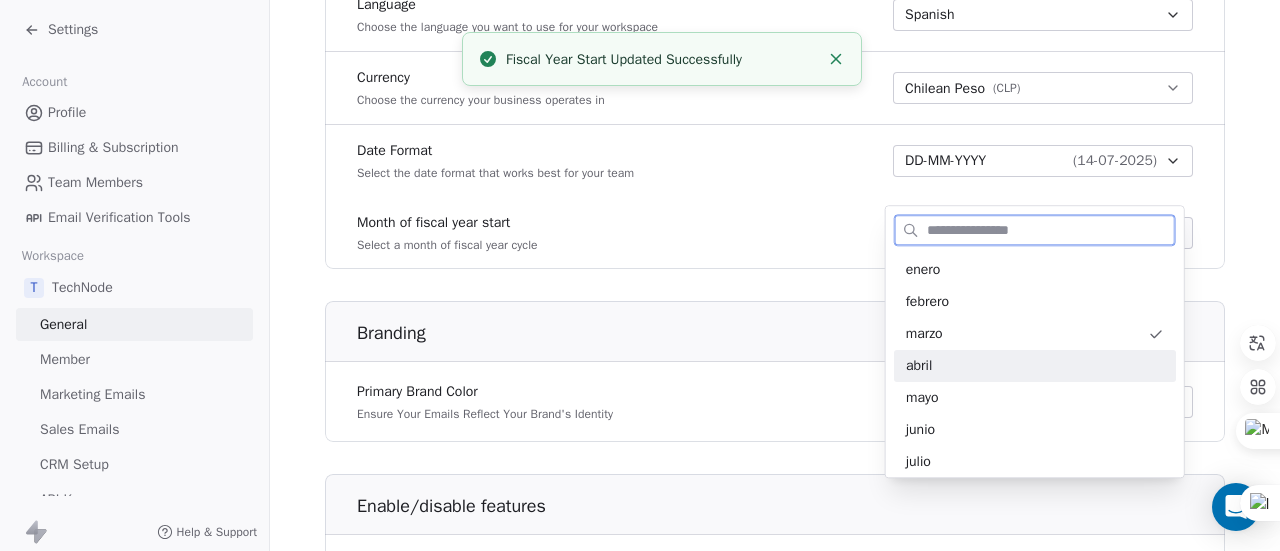 click on "abril" at bounding box center (1035, 366) 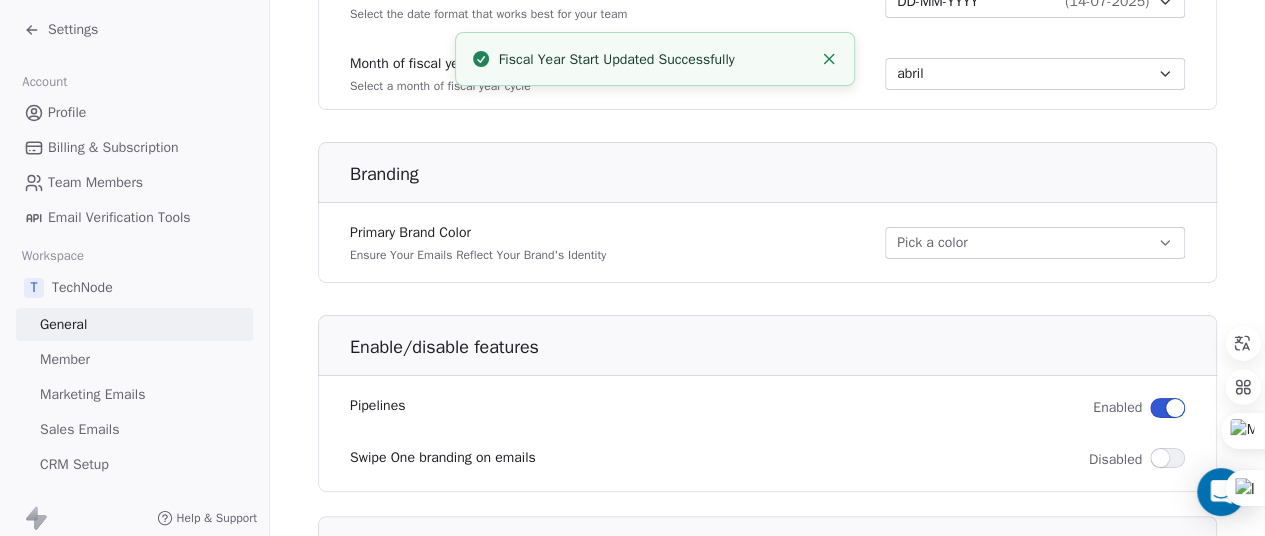 scroll, scrollTop: 1200, scrollLeft: 0, axis: vertical 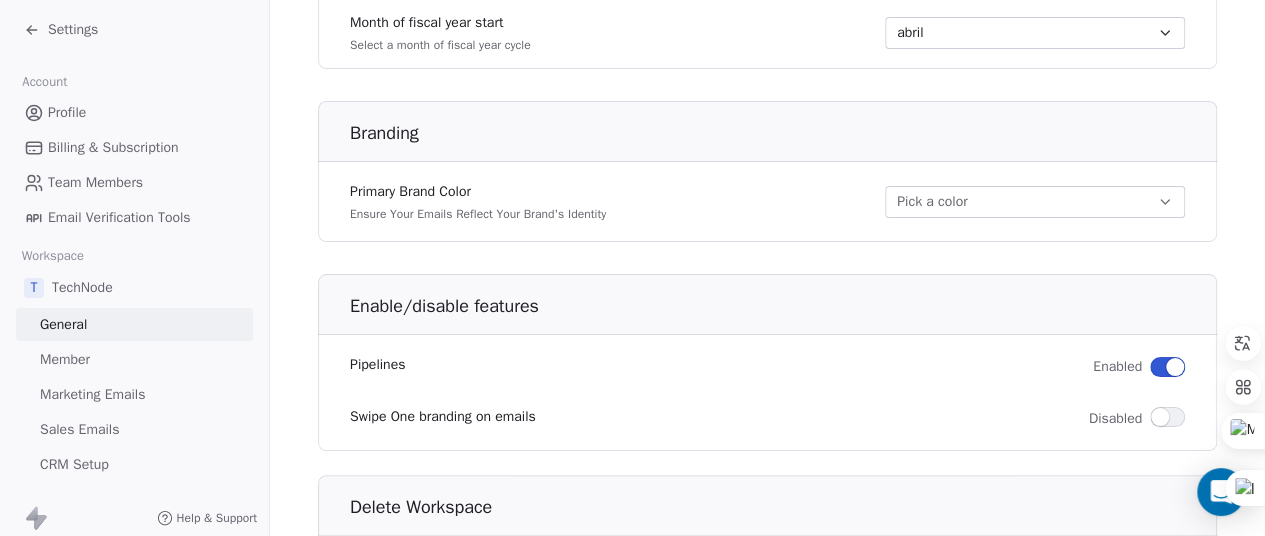click on "Pick a color" at bounding box center (1035, 202) 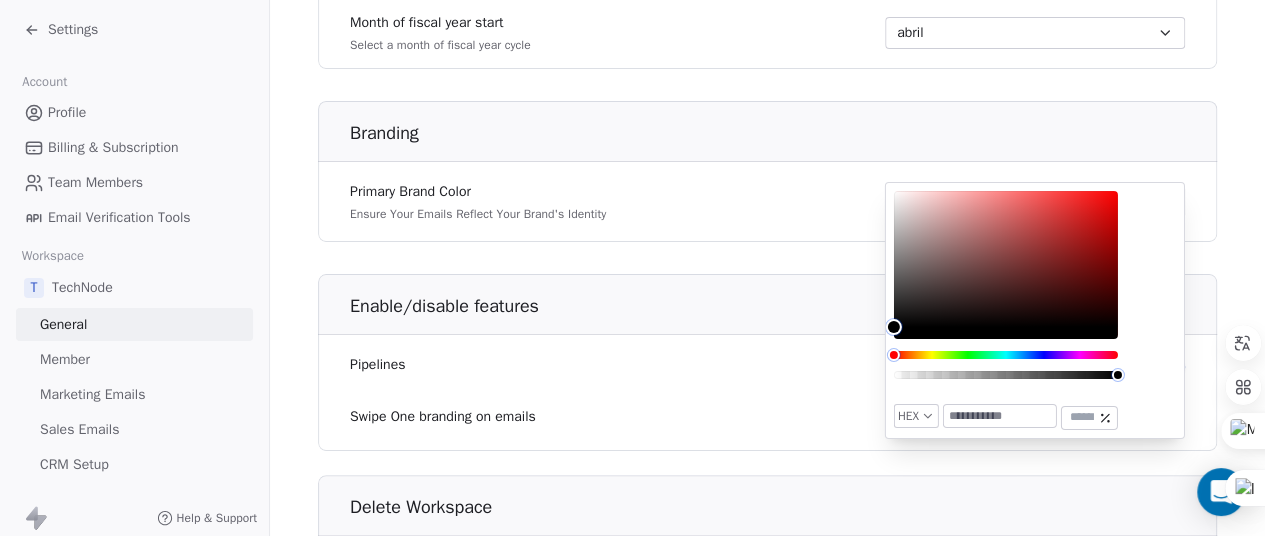 click on "HEX ***" at bounding box center (1035, 310) 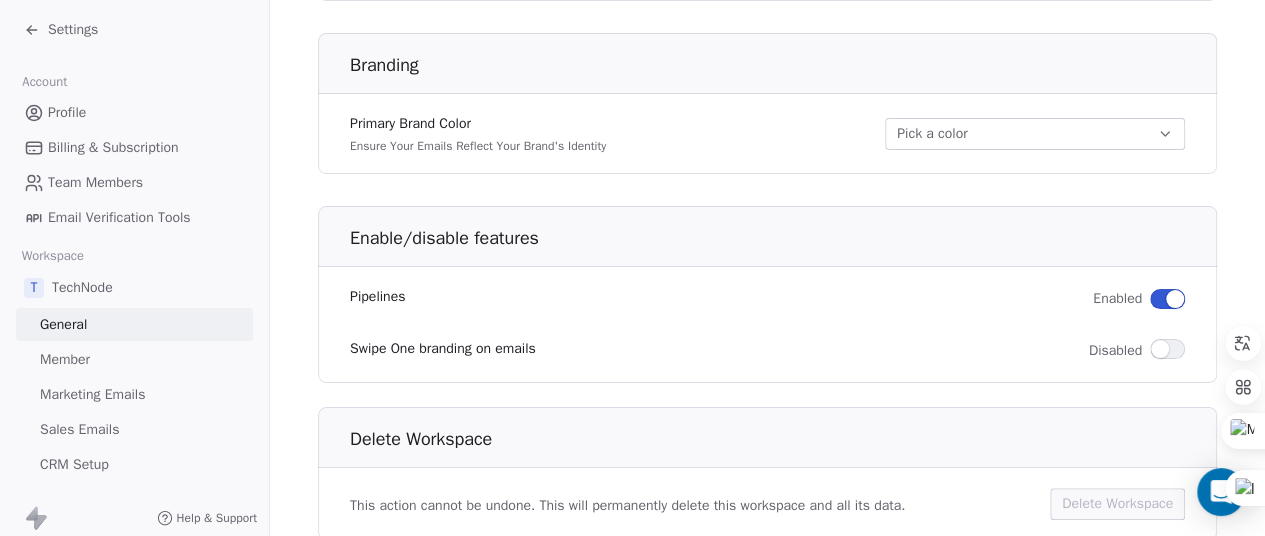 scroll, scrollTop: 1300, scrollLeft: 0, axis: vertical 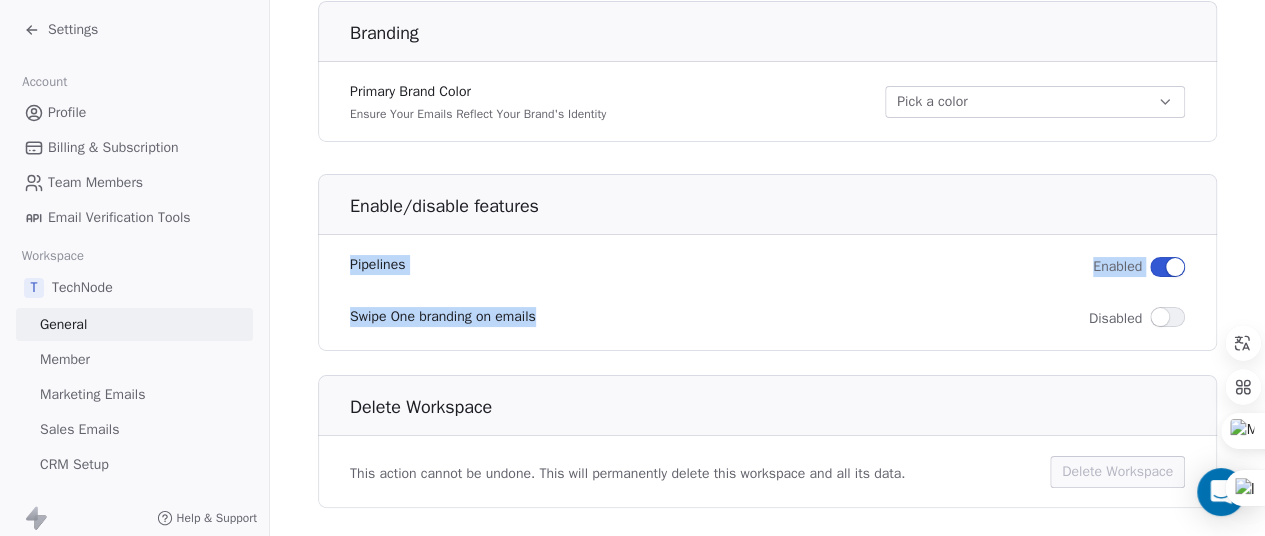 drag, startPoint x: 554, startPoint y: 313, endPoint x: 335, endPoint y: 262, distance: 224.85995 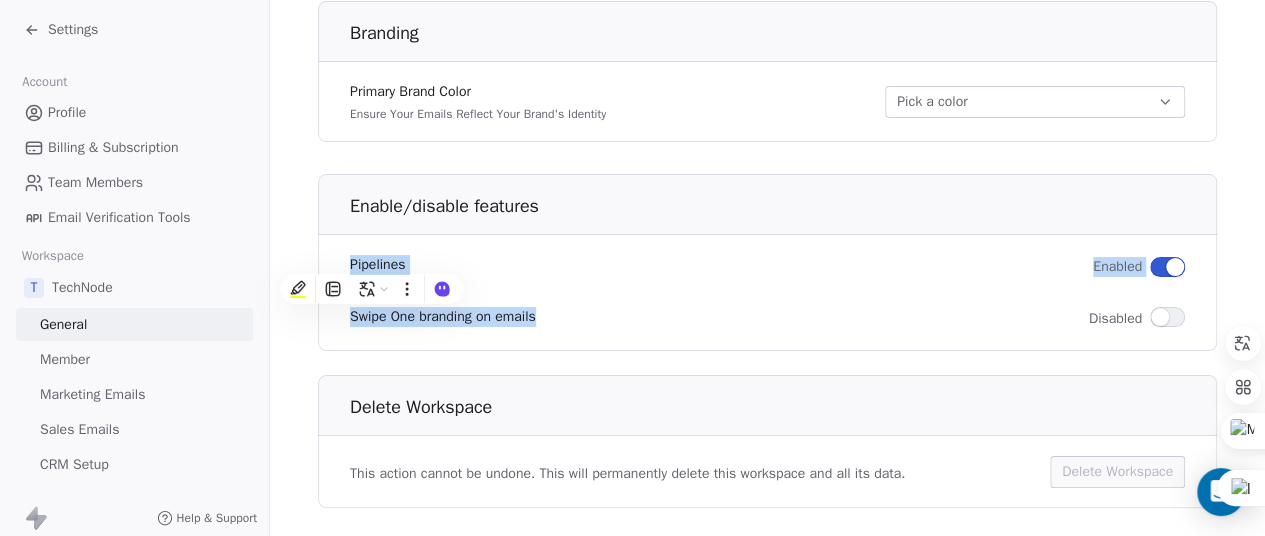 copy on "Pipelines Enabled Swipe One branding on emails" 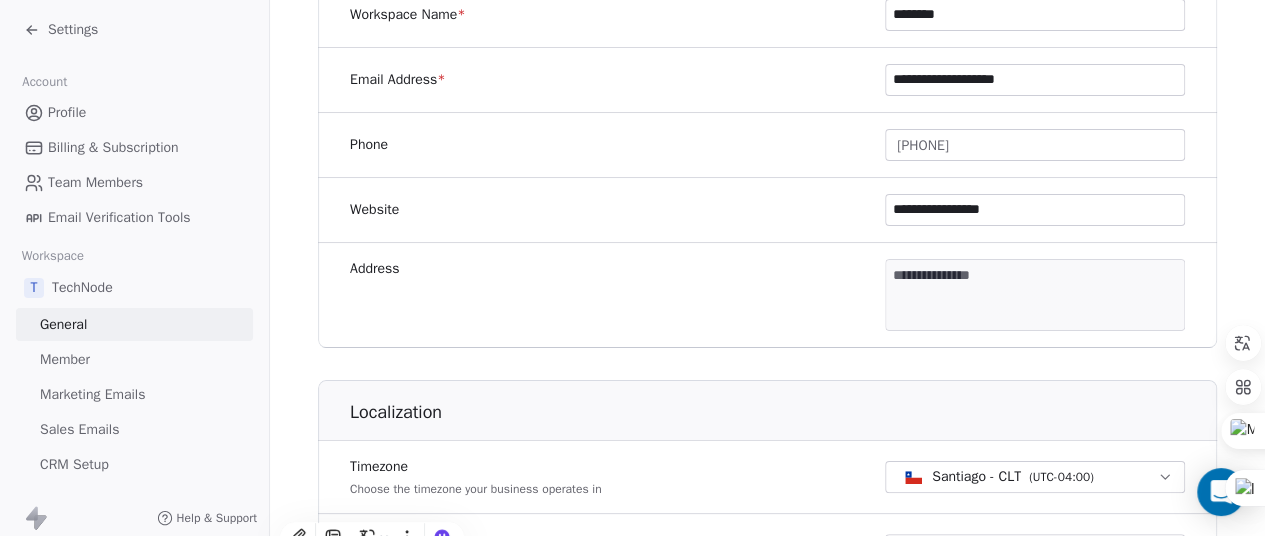 scroll, scrollTop: 416, scrollLeft: 0, axis: vertical 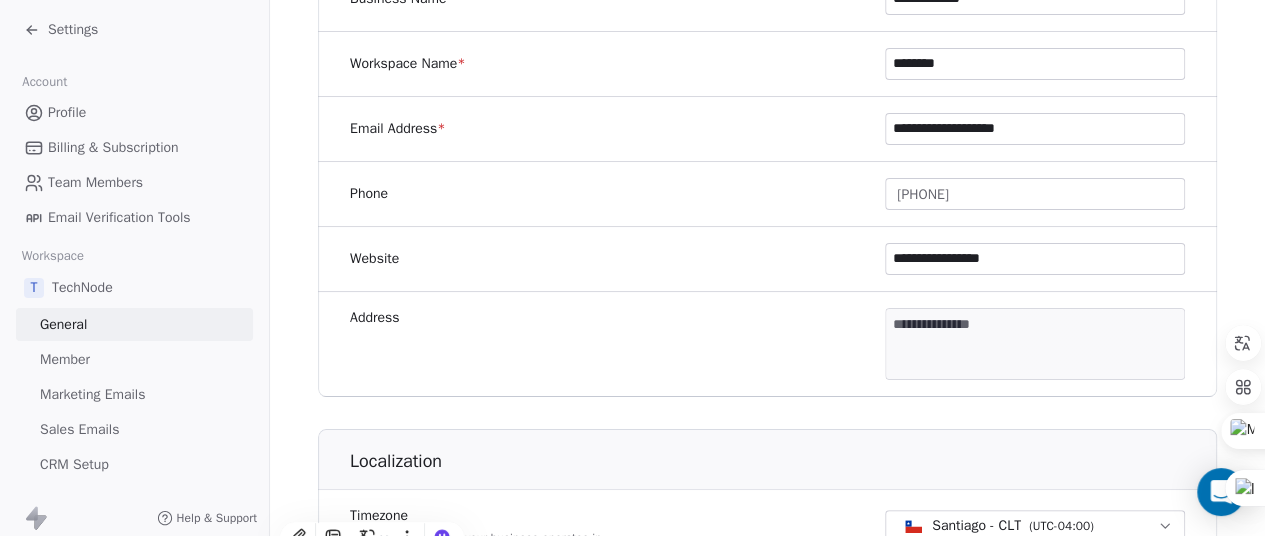 click on "**********" at bounding box center (632, 268) 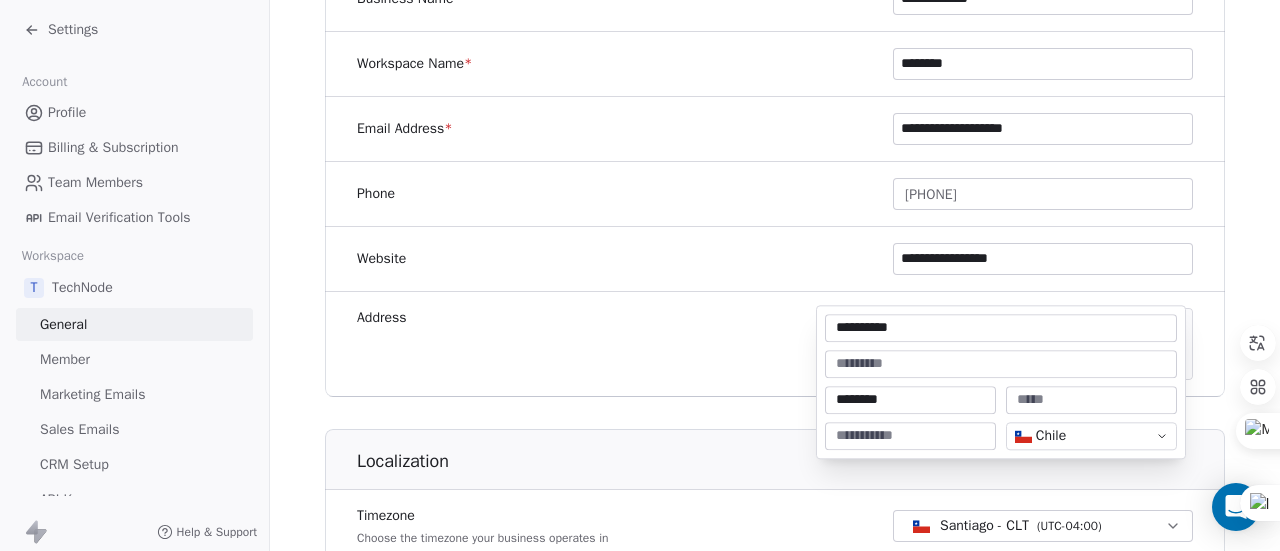 type on "**********" 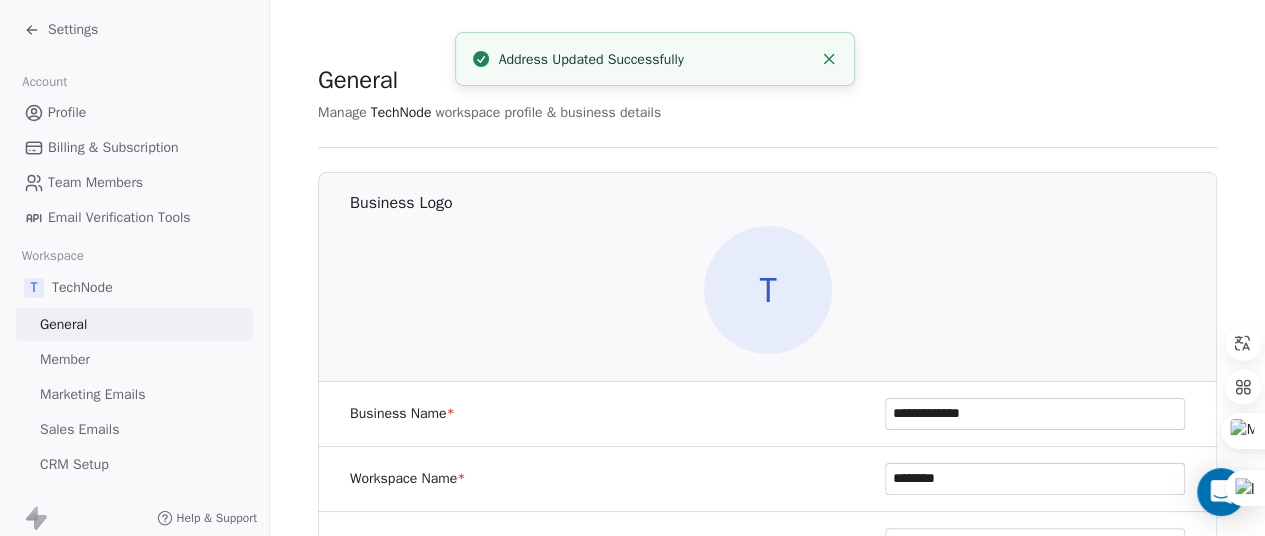 scroll, scrollTop: 0, scrollLeft: 0, axis: both 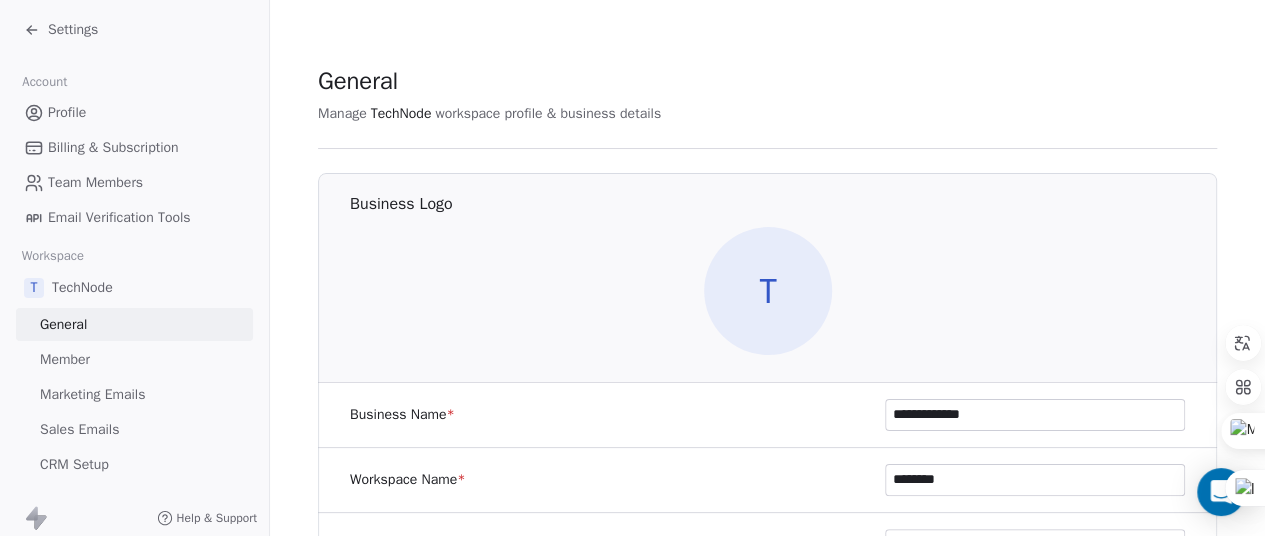 click on "Billing & Subscription" at bounding box center (113, 147) 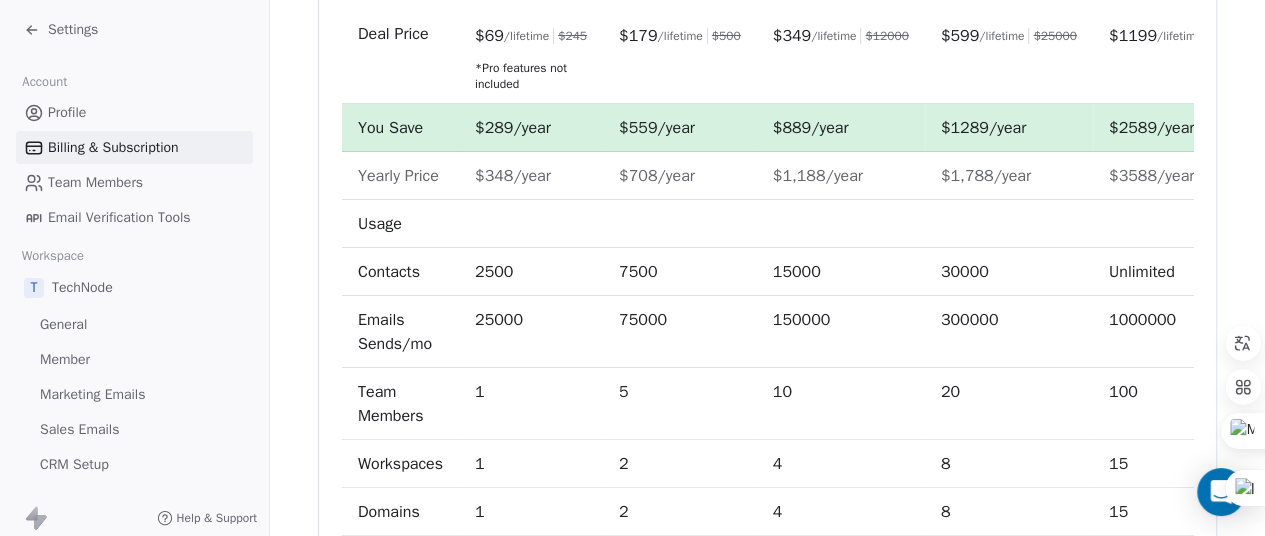 scroll, scrollTop: 300, scrollLeft: 0, axis: vertical 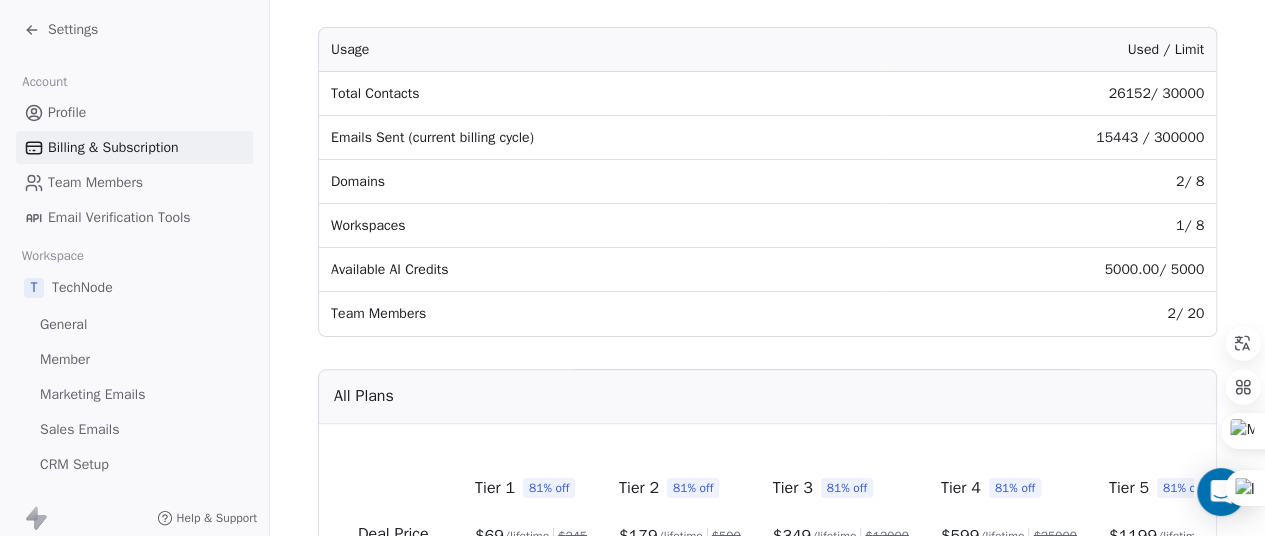 click on "Team Members" at bounding box center (95, 182) 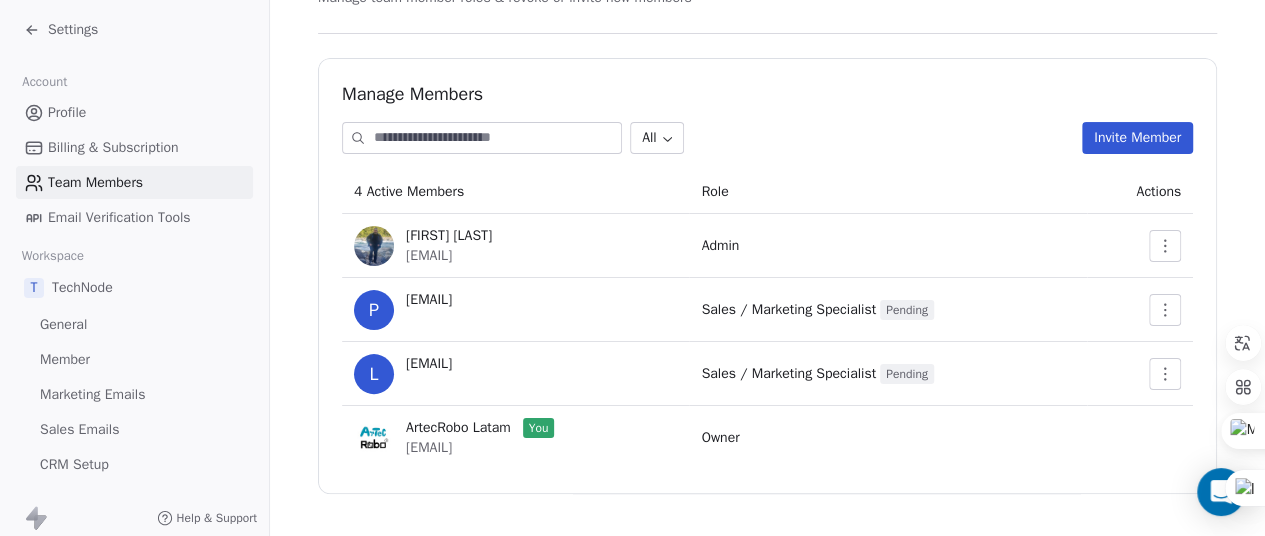 scroll, scrollTop: 124, scrollLeft: 0, axis: vertical 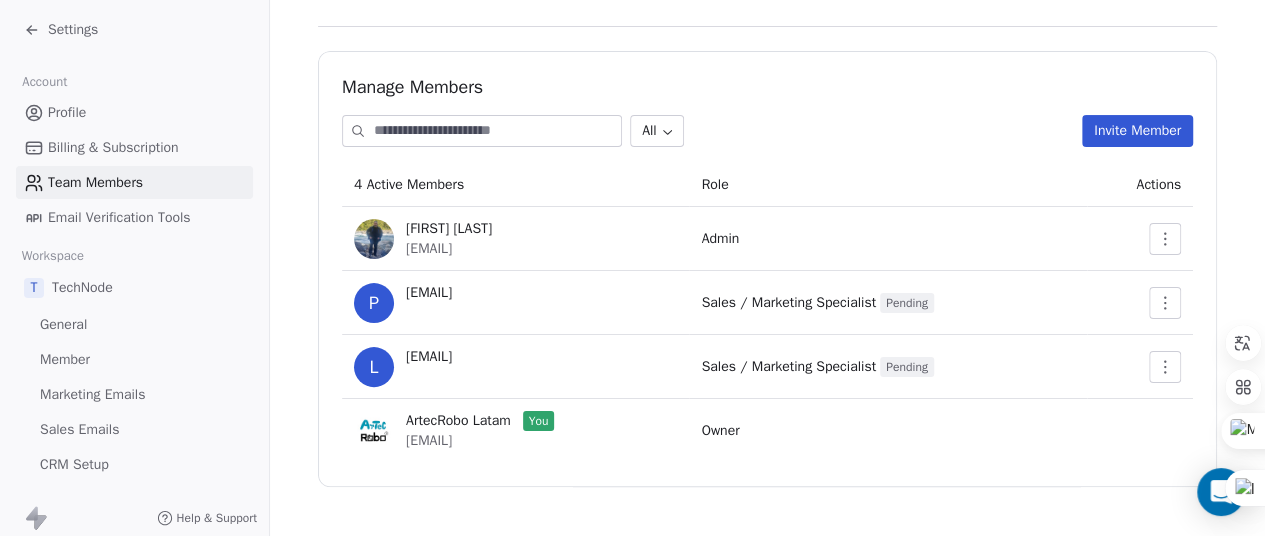 click on "General" at bounding box center [63, 324] 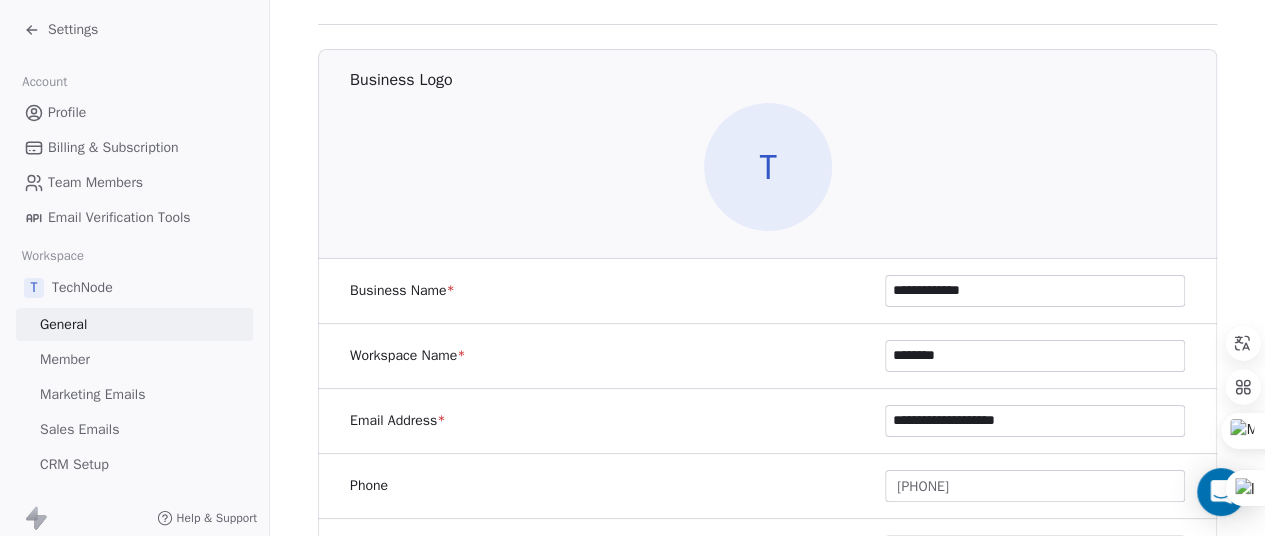 scroll, scrollTop: 0, scrollLeft: 0, axis: both 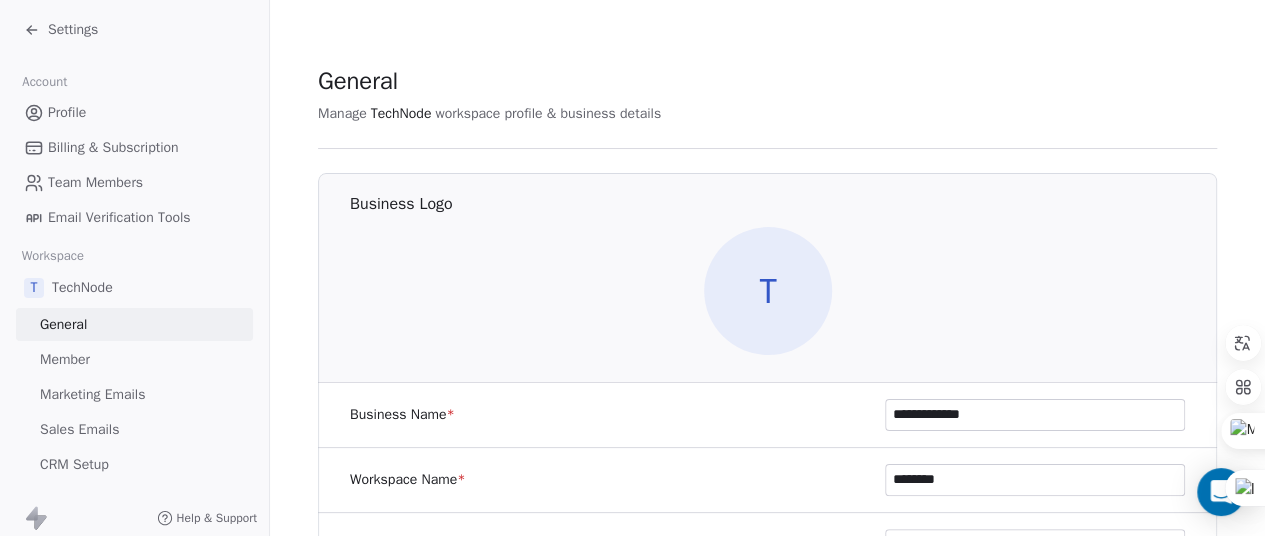 click on "Member" at bounding box center [65, 359] 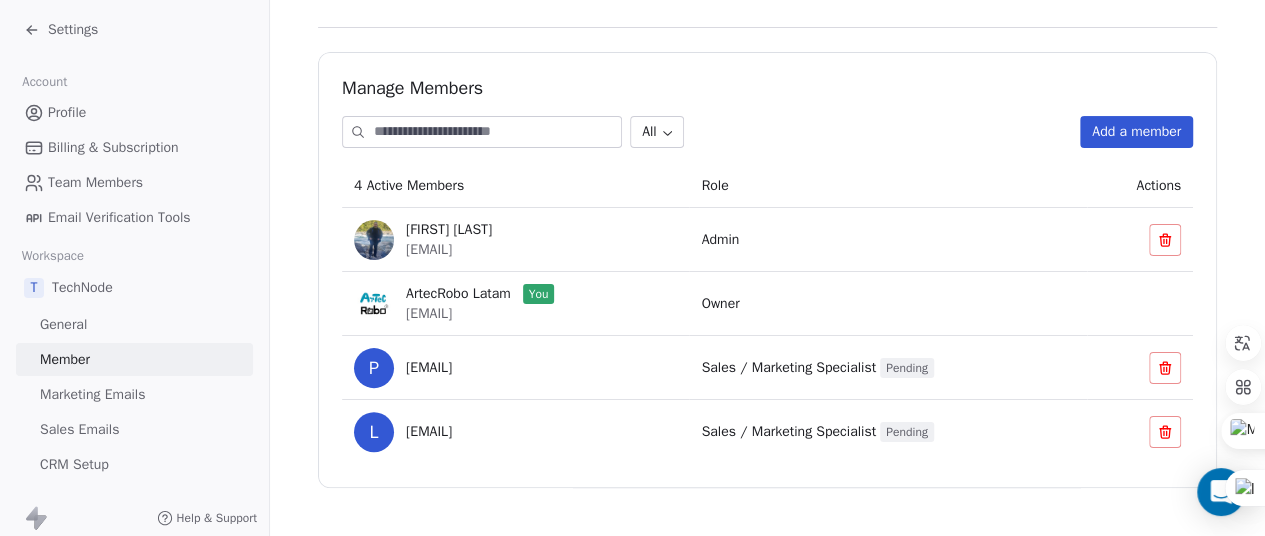 scroll, scrollTop: 120, scrollLeft: 0, axis: vertical 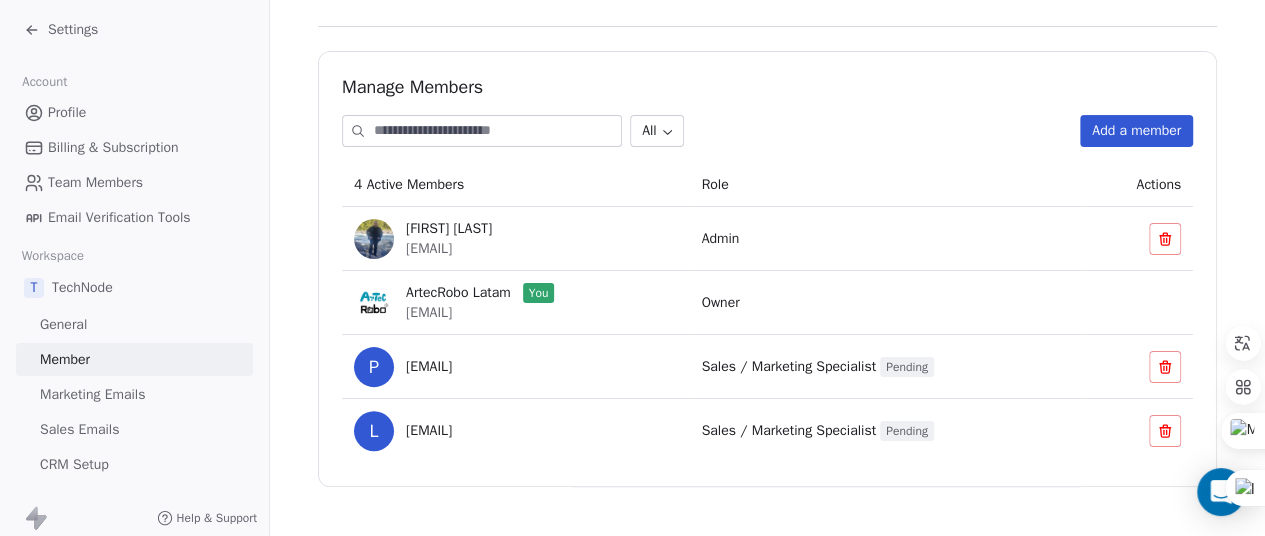 click on "Marketing Emails" at bounding box center (92, 394) 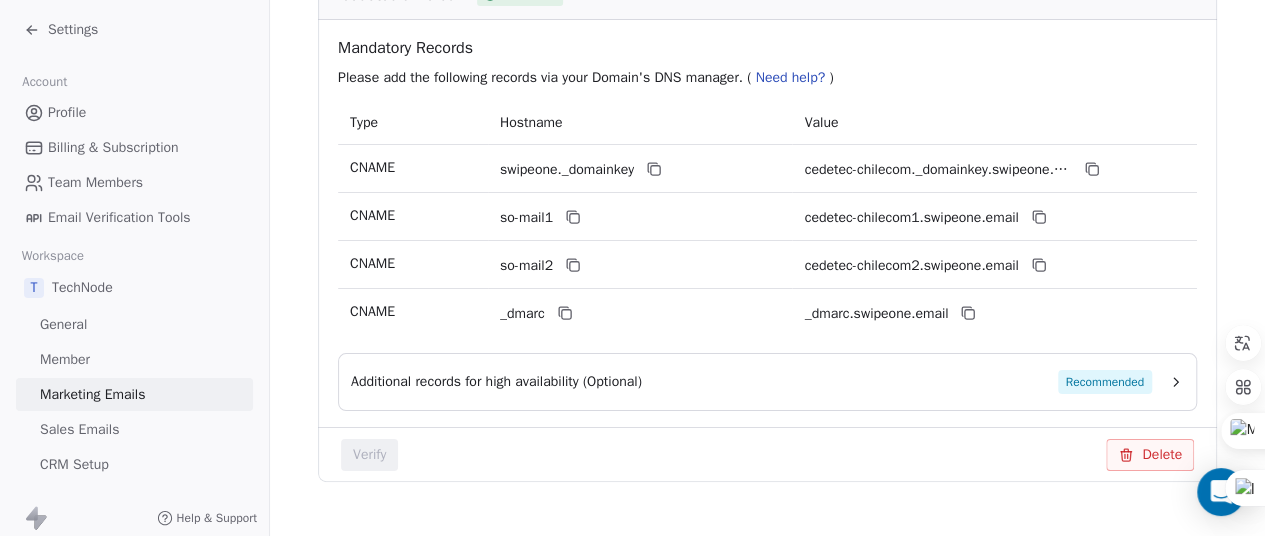 scroll, scrollTop: 420, scrollLeft: 0, axis: vertical 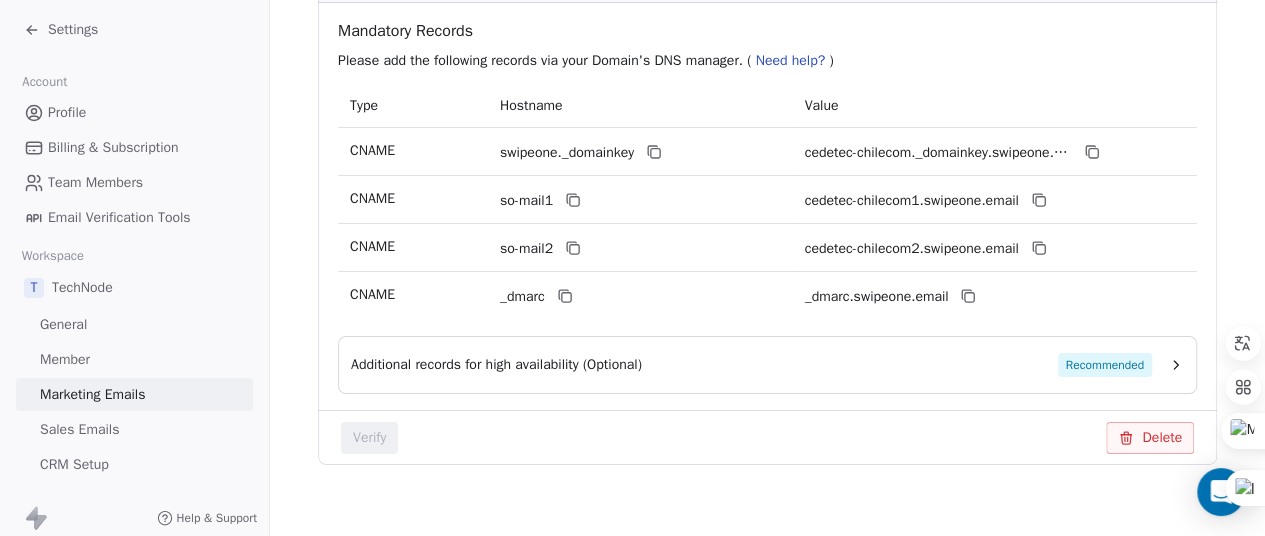 click on "Sales Emails" at bounding box center [79, 429] 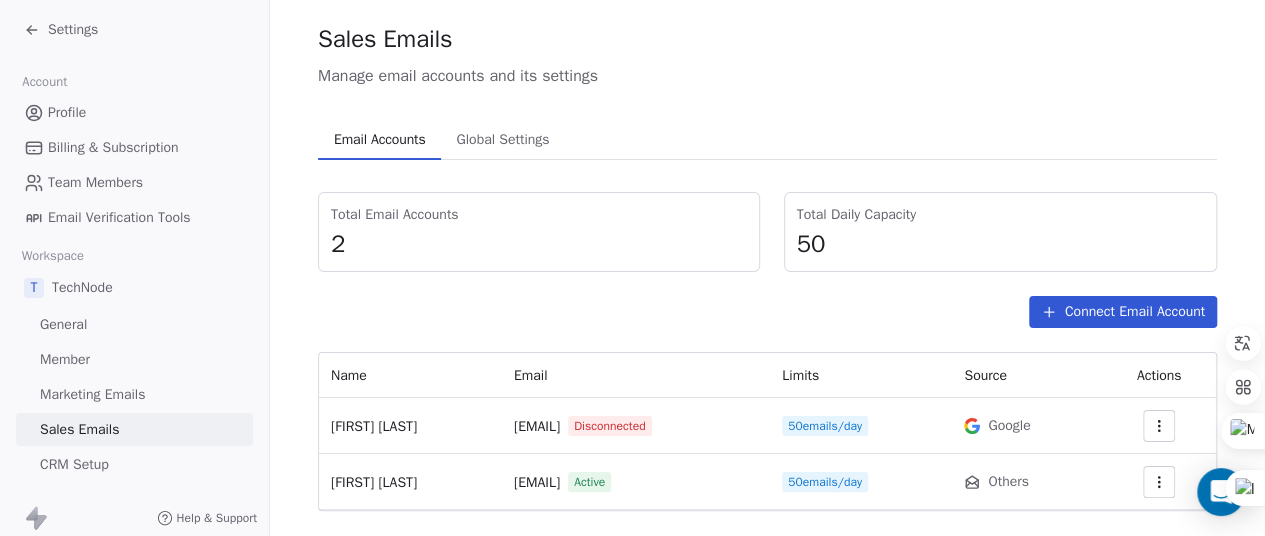 scroll, scrollTop: 64, scrollLeft: 0, axis: vertical 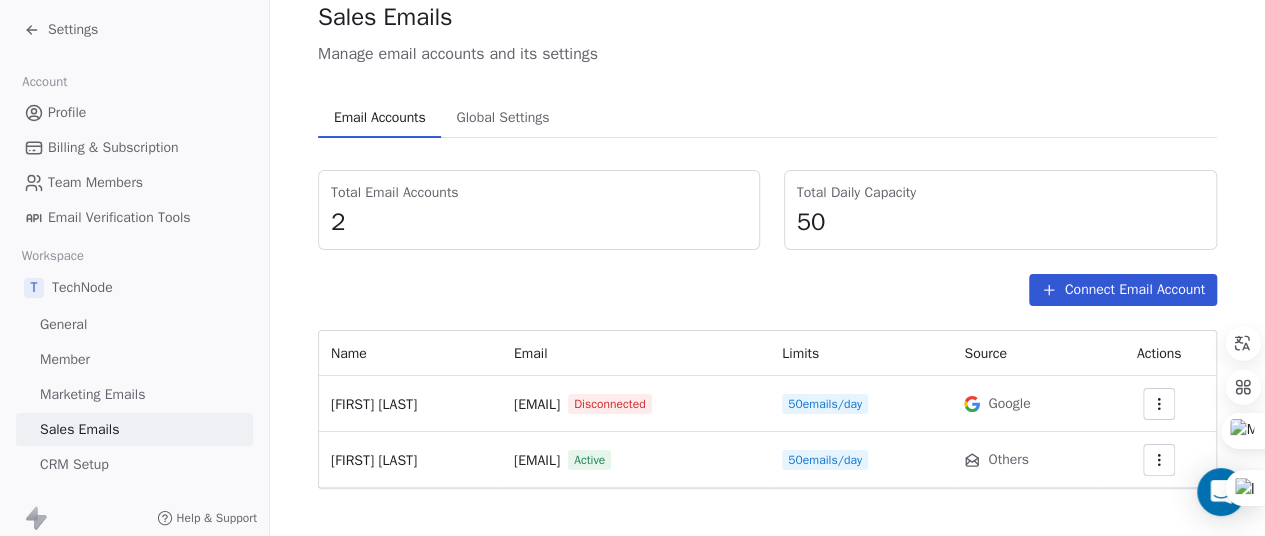 click on "CRM Setup" at bounding box center [74, 464] 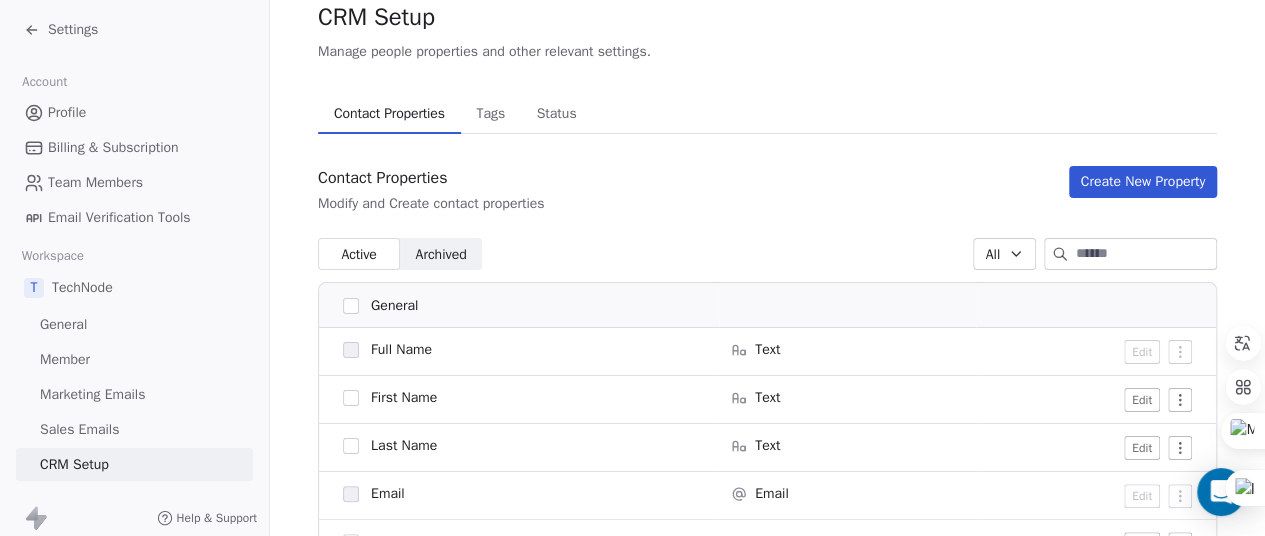 scroll, scrollTop: 0, scrollLeft: 0, axis: both 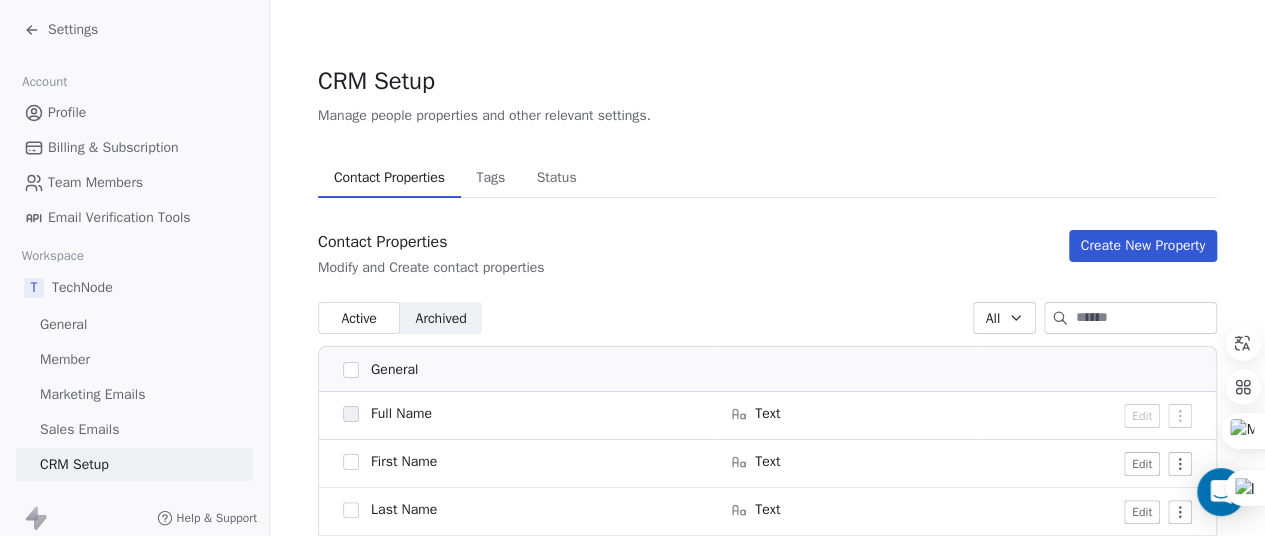 click on "Sales Emails" at bounding box center [79, 429] 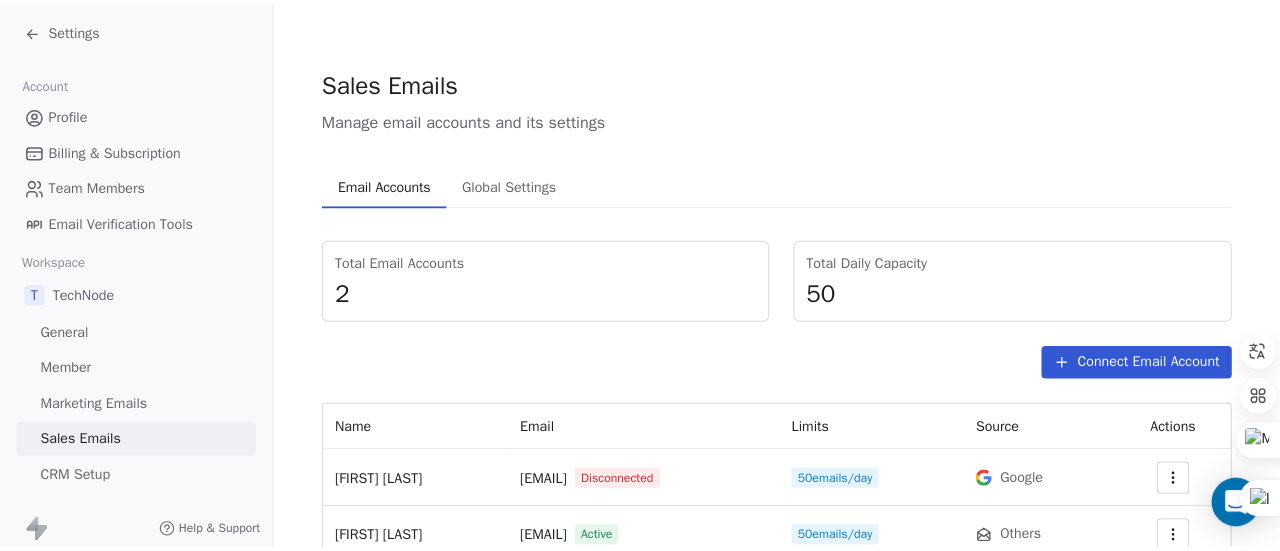 scroll, scrollTop: 64, scrollLeft: 0, axis: vertical 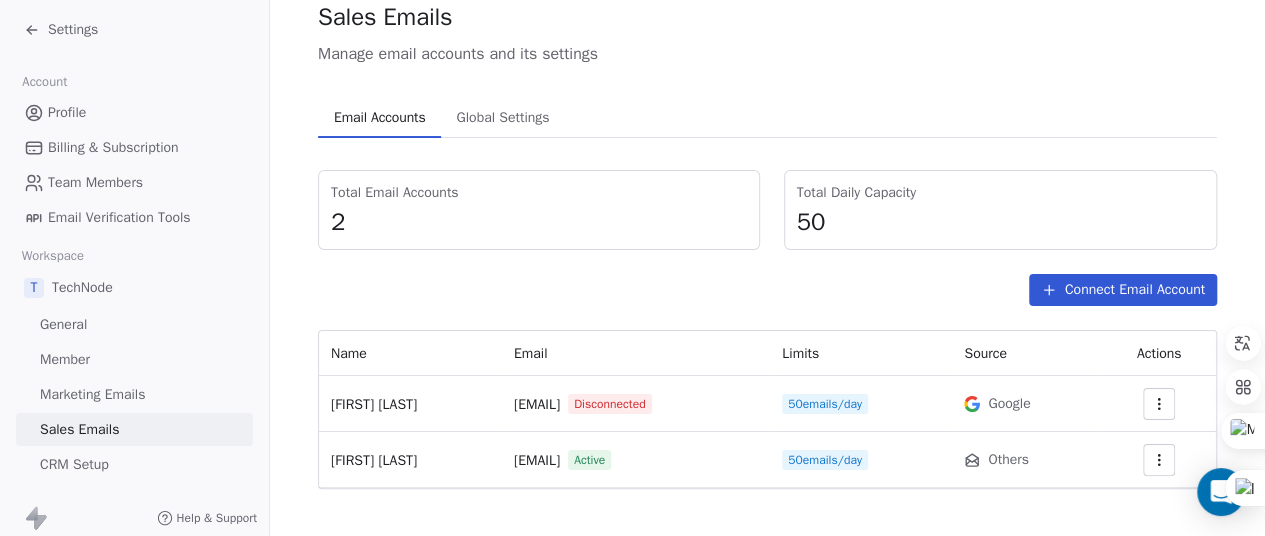 click on "Connect Email Account" at bounding box center [1123, 290] 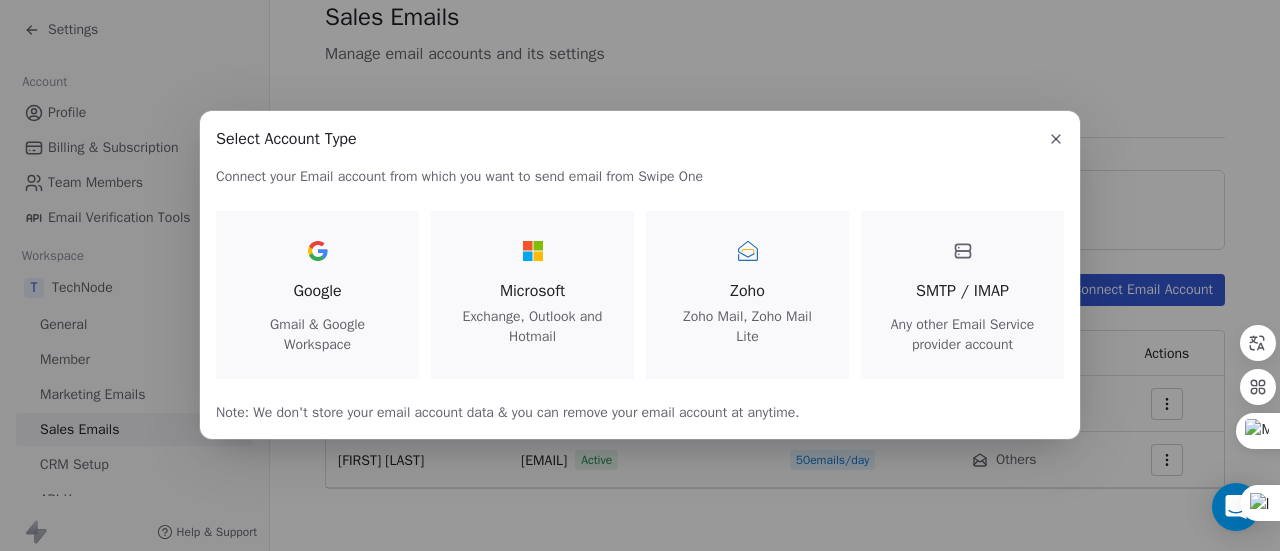 click on "Google" at bounding box center [317, 291] 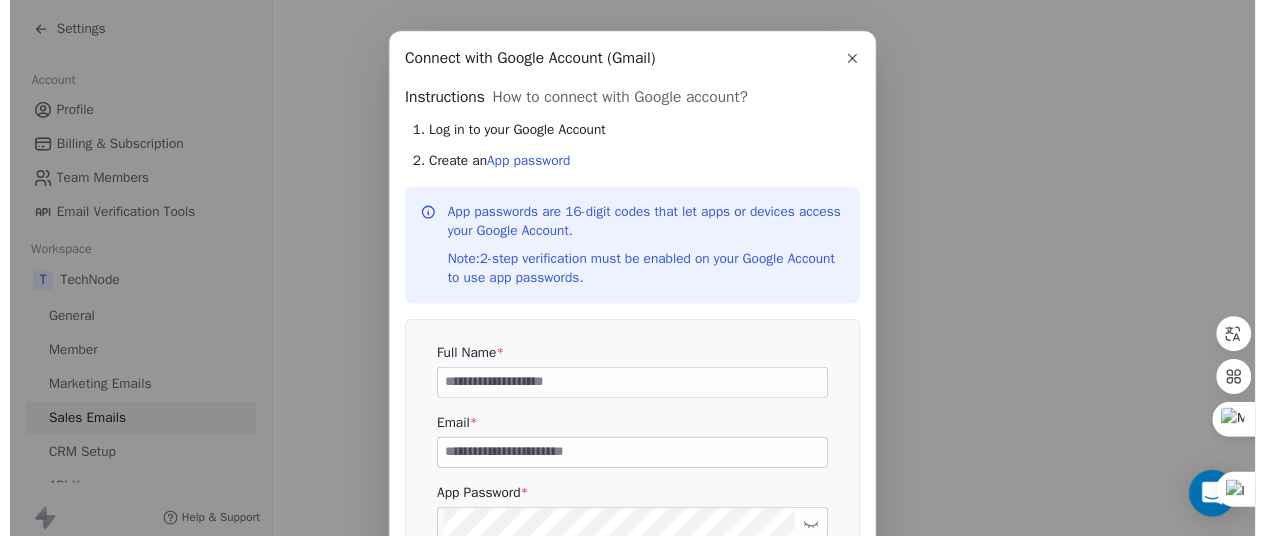 scroll, scrollTop: 163, scrollLeft: 0, axis: vertical 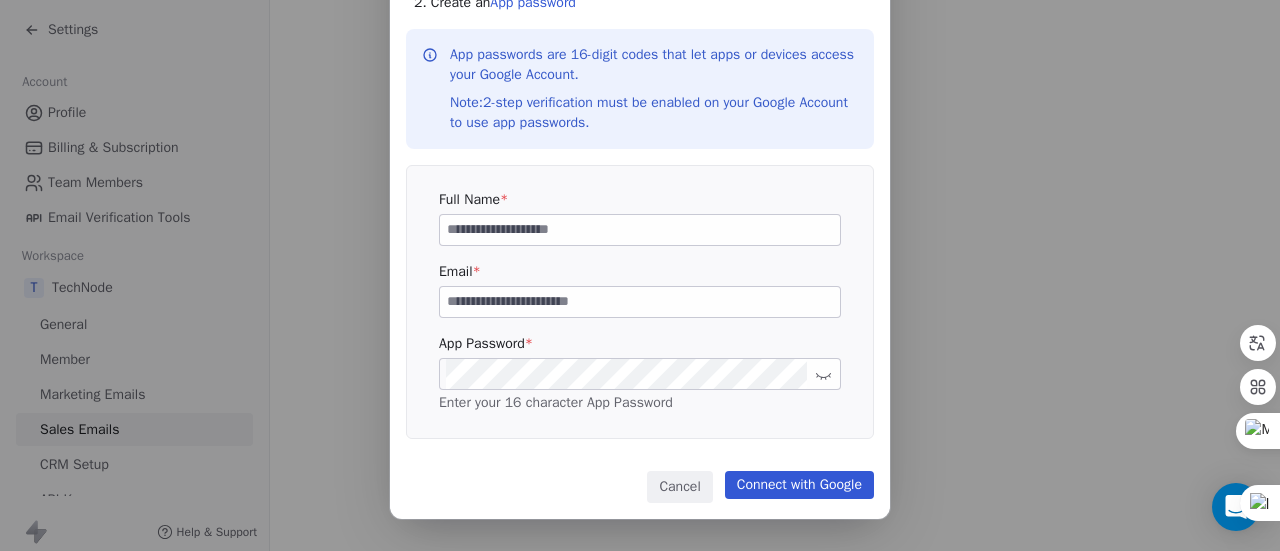 click on "Cancel" at bounding box center (679, 487) 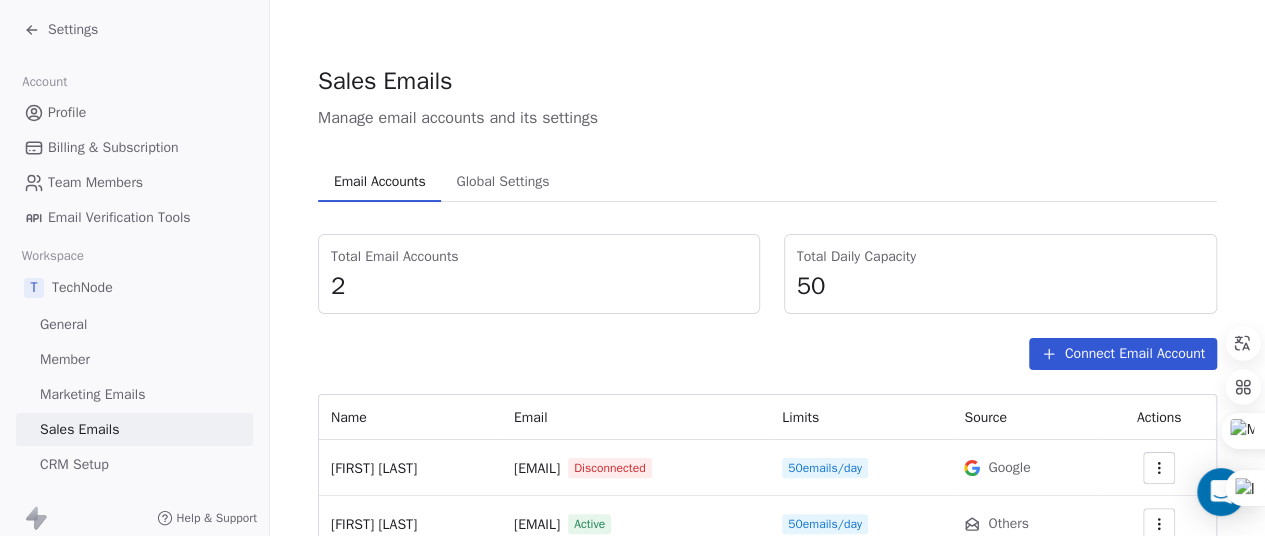 click on "CRM Setup" at bounding box center [74, 464] 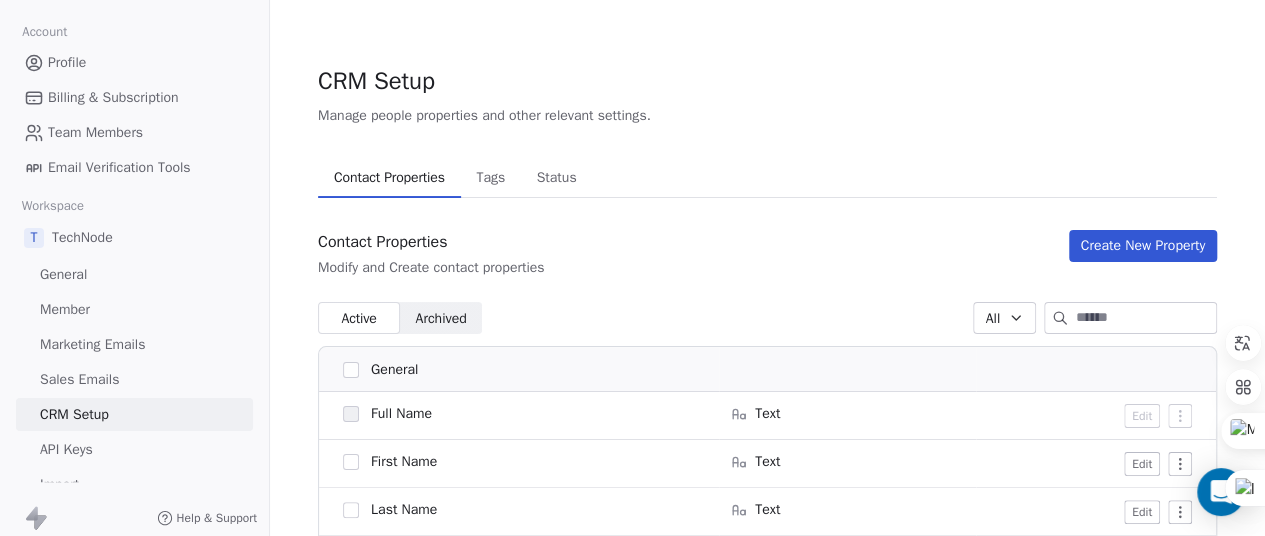 scroll, scrollTop: 90, scrollLeft: 0, axis: vertical 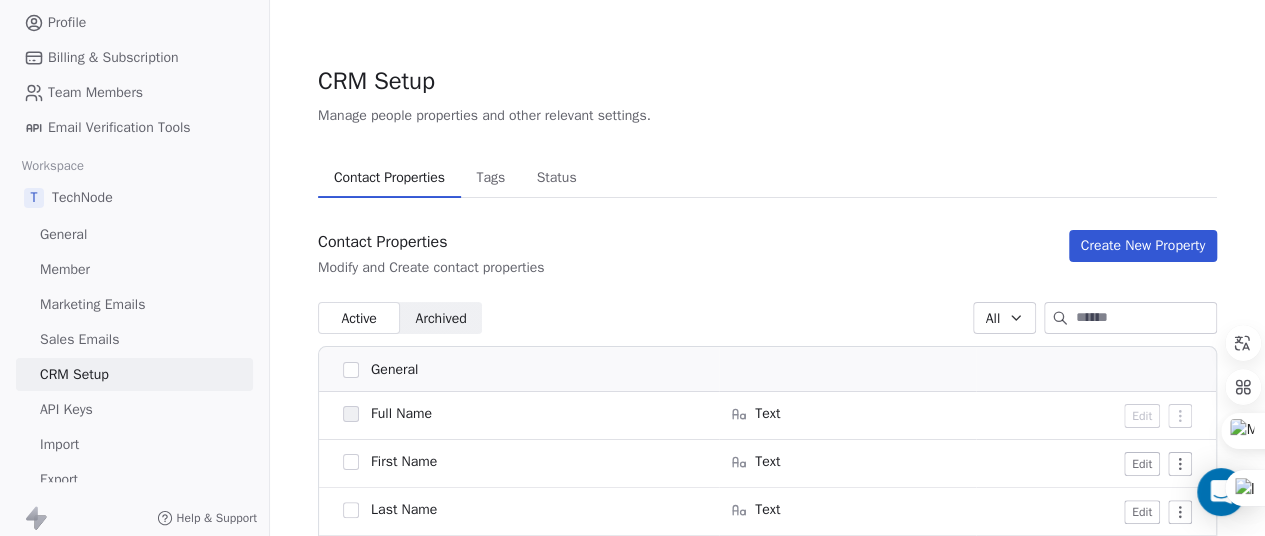 click on "API Keys" at bounding box center (66, 409) 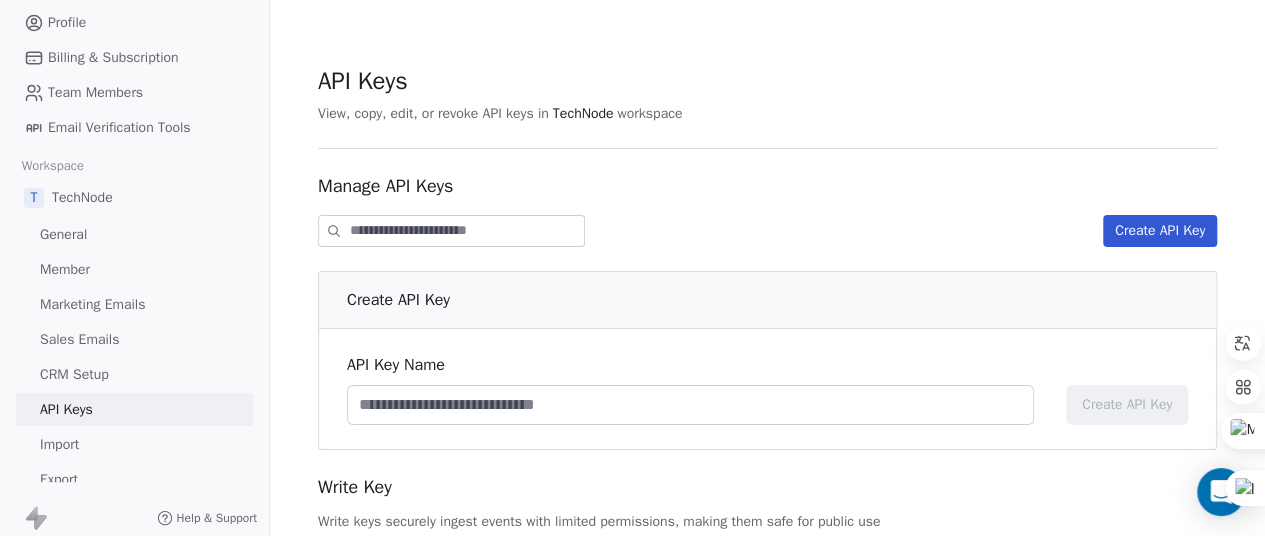 click on "Import" at bounding box center [59, 444] 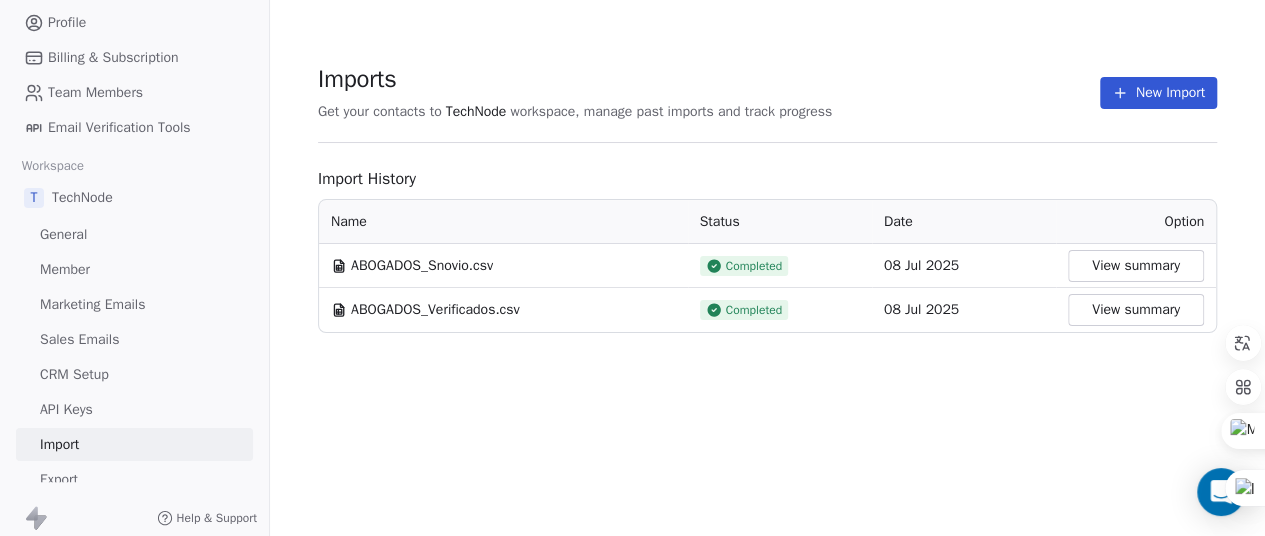 click on "Export" at bounding box center [59, 479] 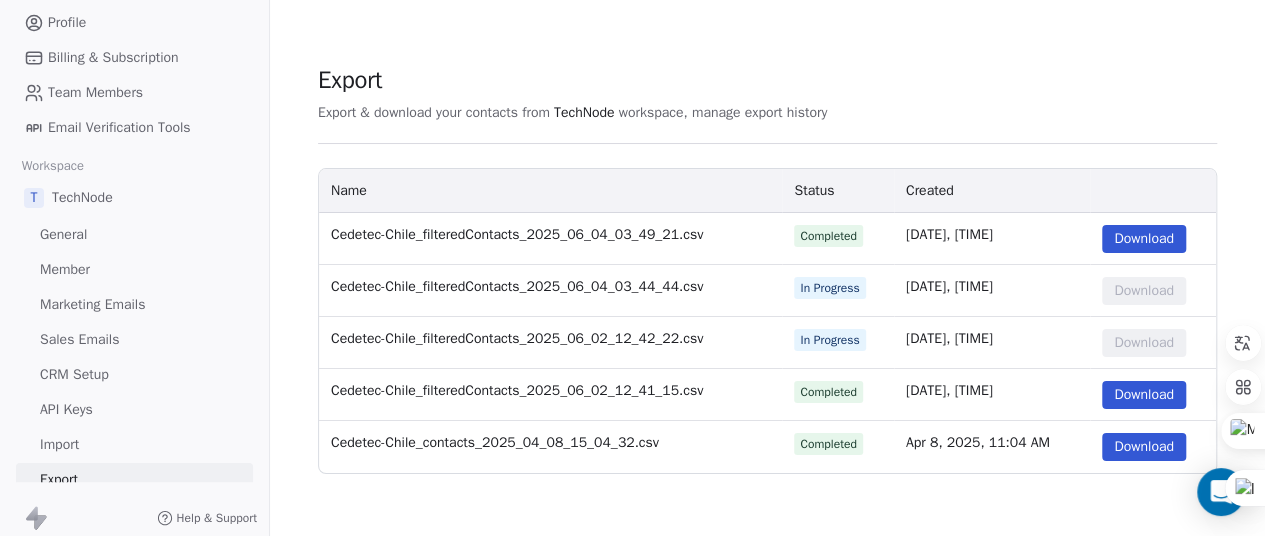 scroll, scrollTop: 32, scrollLeft: 0, axis: vertical 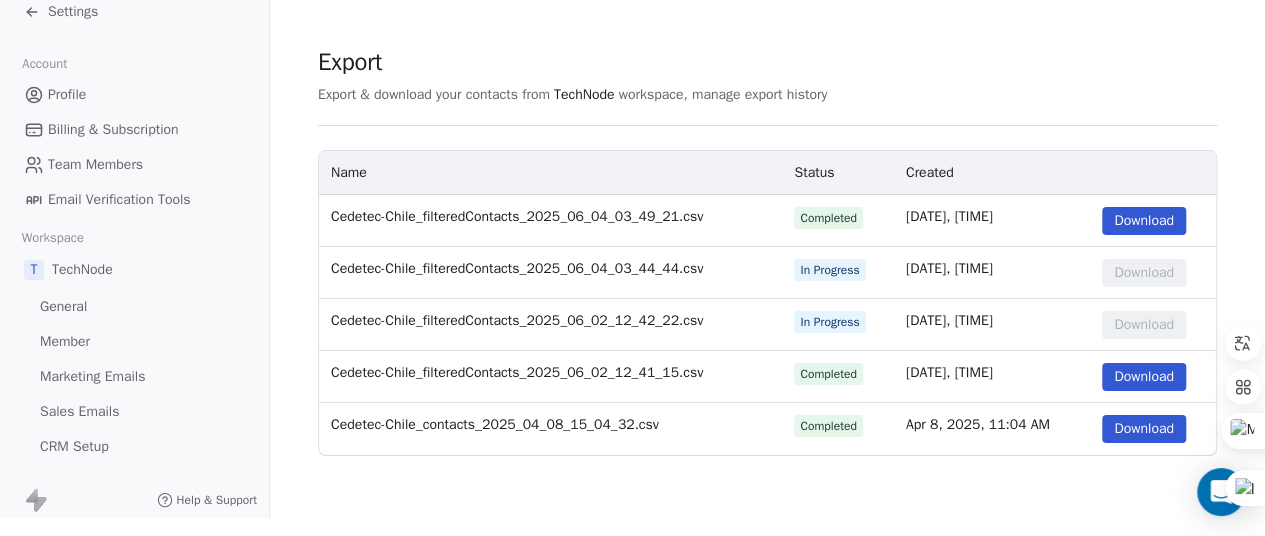 click on "Team Members" at bounding box center [134, 164] 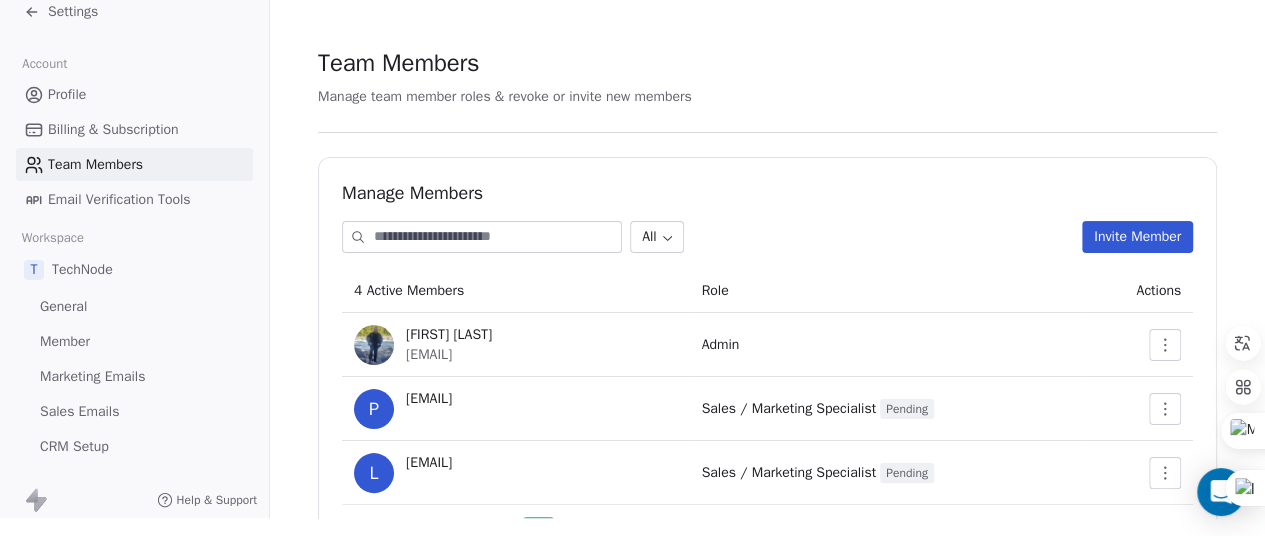 scroll, scrollTop: 0, scrollLeft: 0, axis: both 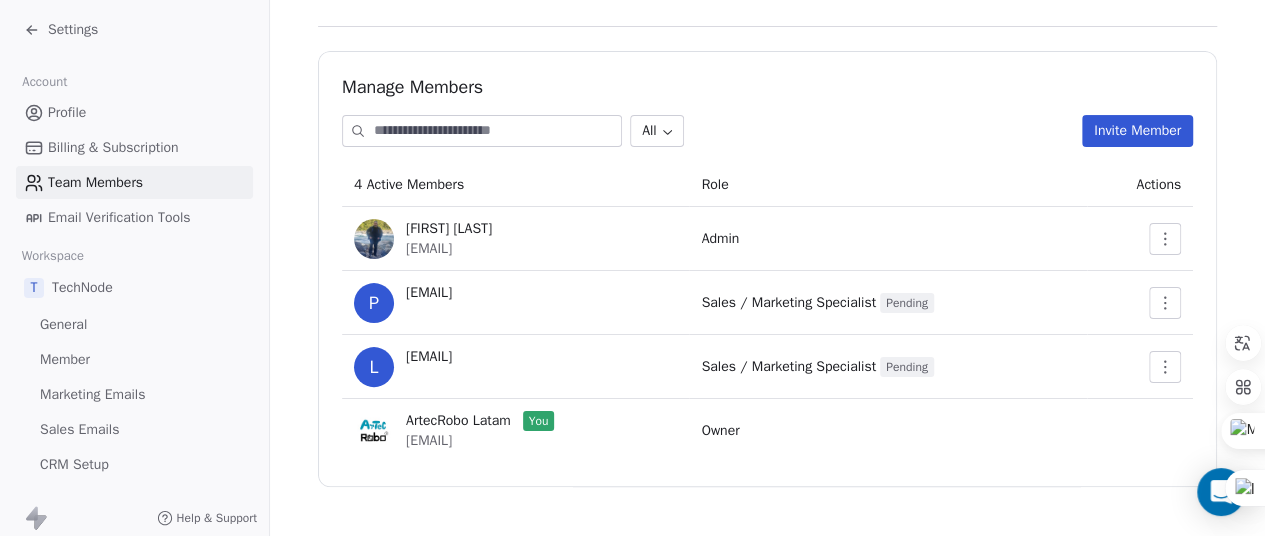 click on "Email Verification Tools" at bounding box center [119, 217] 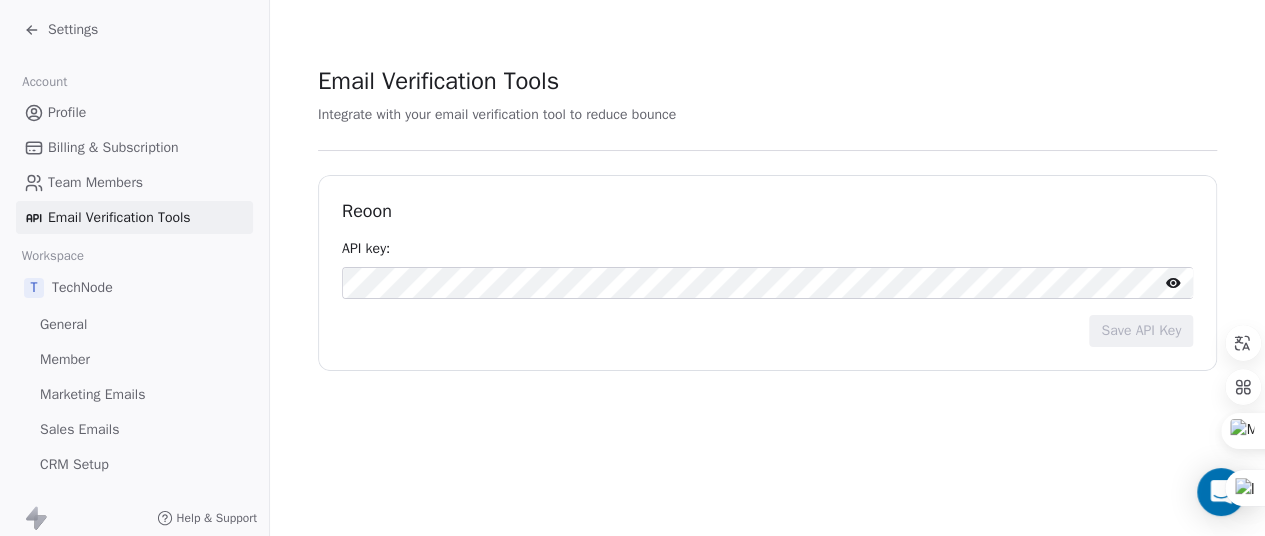 click on "Profile" at bounding box center (67, 112) 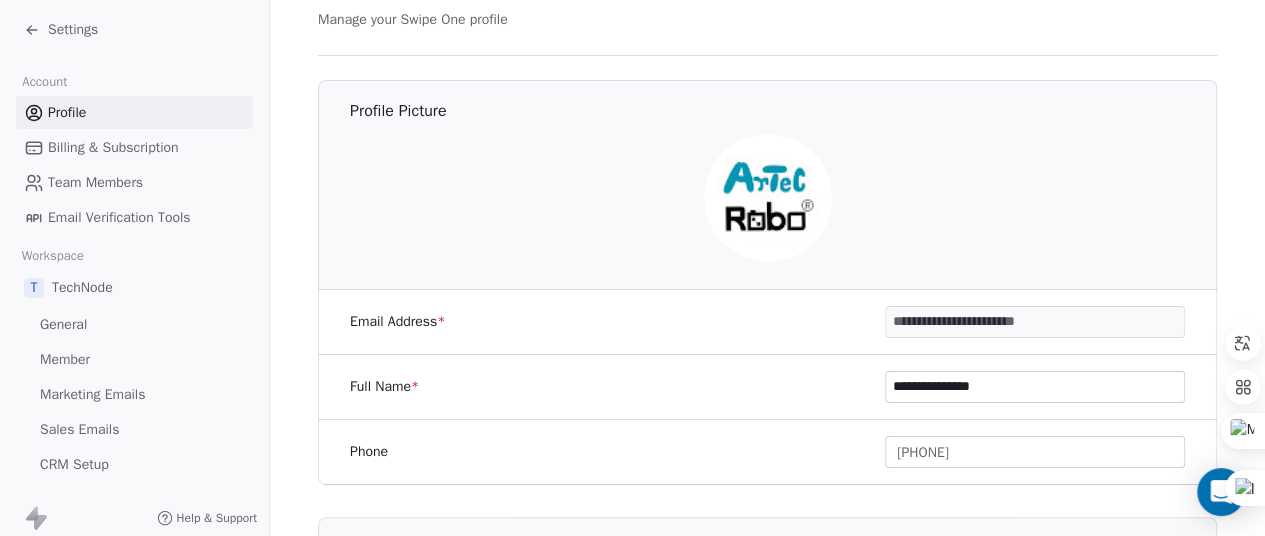 scroll, scrollTop: 288, scrollLeft: 0, axis: vertical 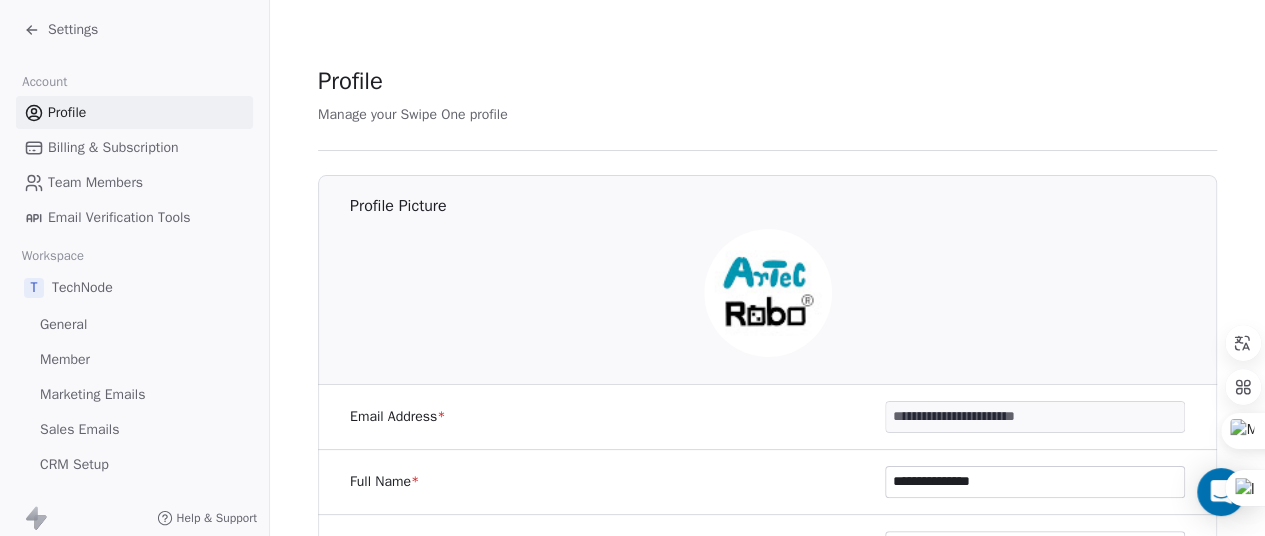 click 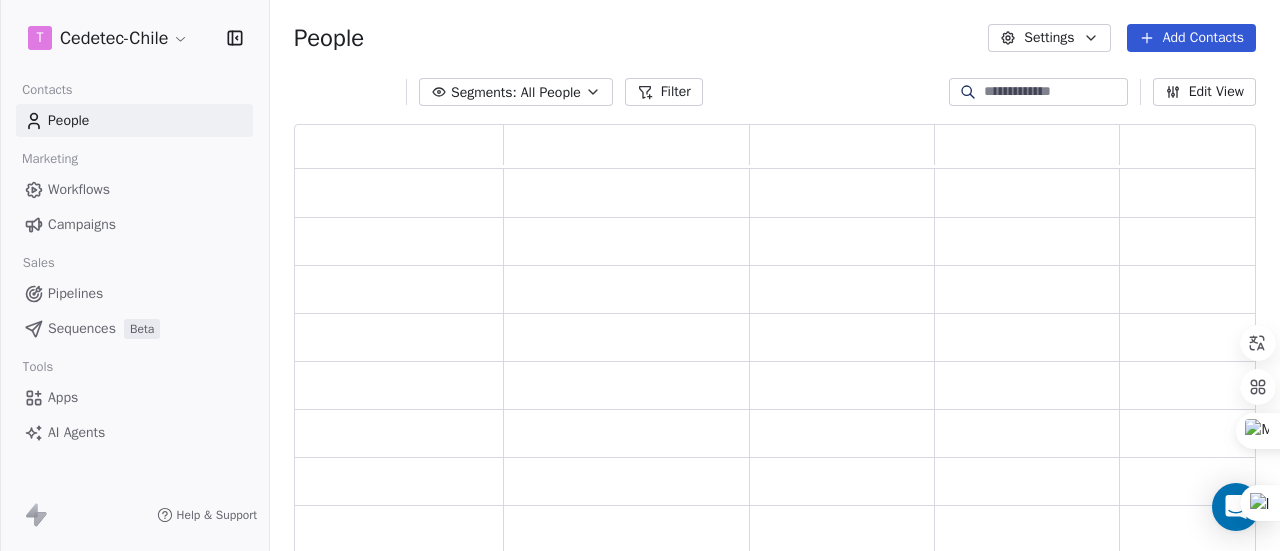 scroll, scrollTop: 16, scrollLeft: 16, axis: both 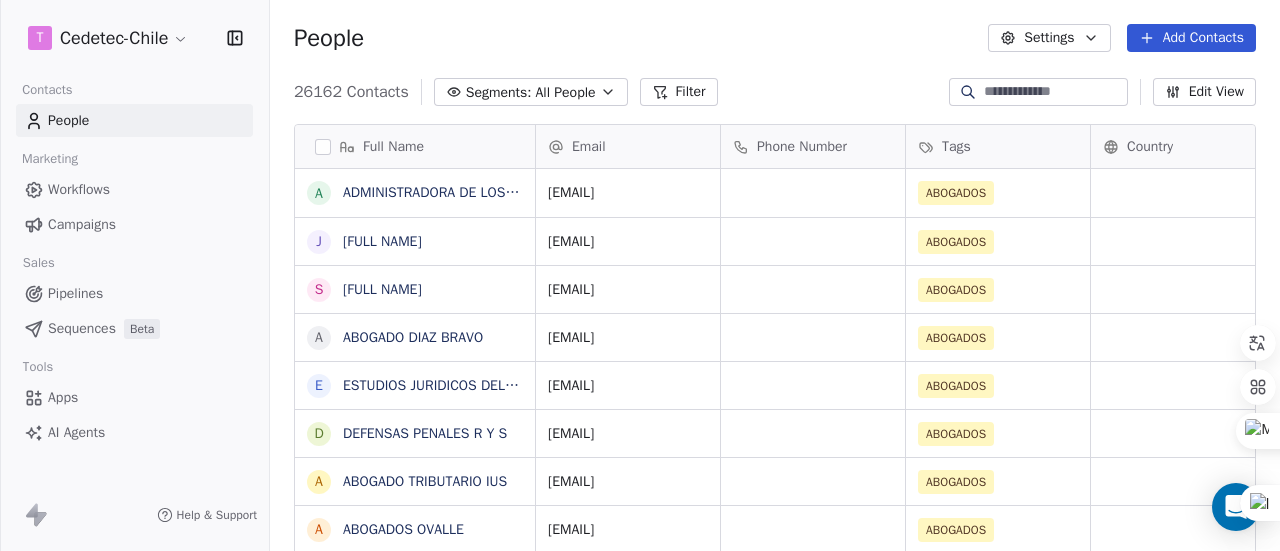 click on "Campaigns" at bounding box center (82, 224) 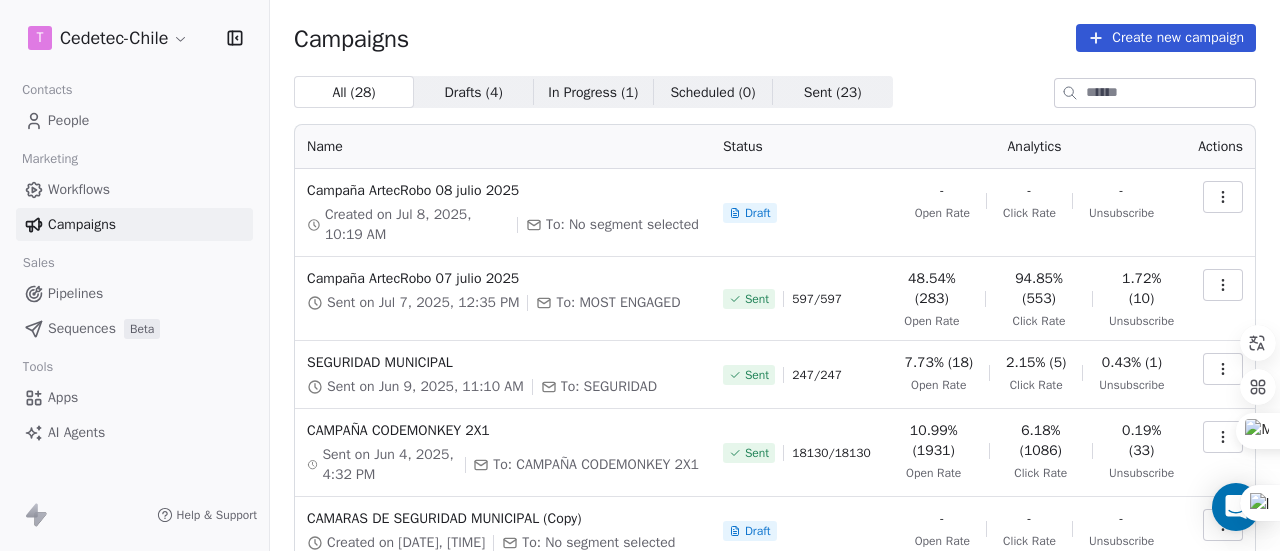click at bounding box center [1223, 197] 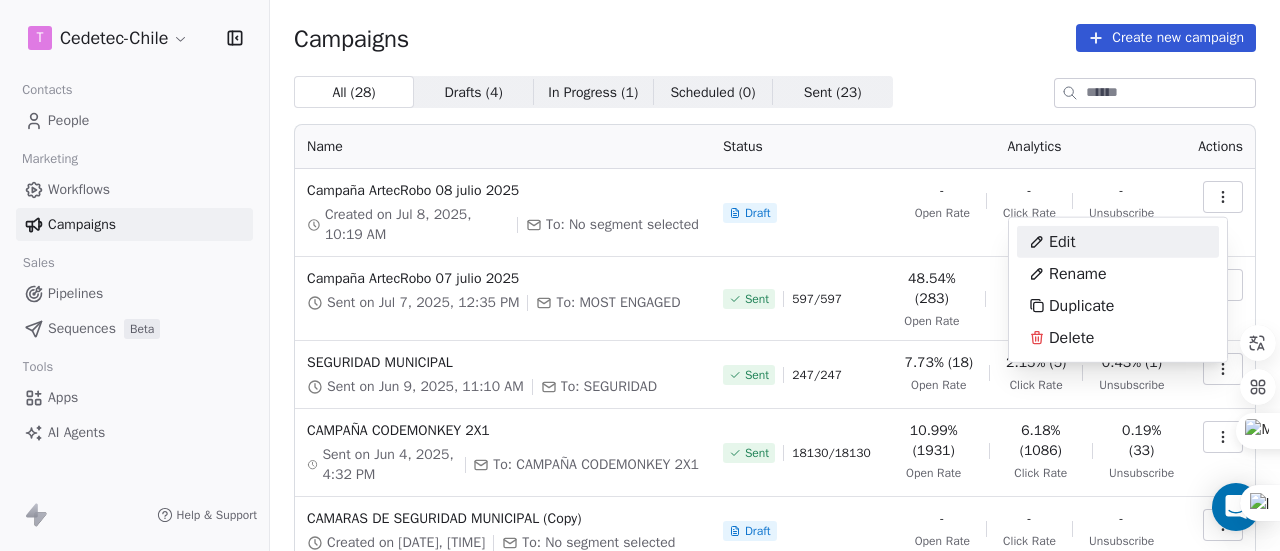 click on "Edit" at bounding box center (1118, 242) 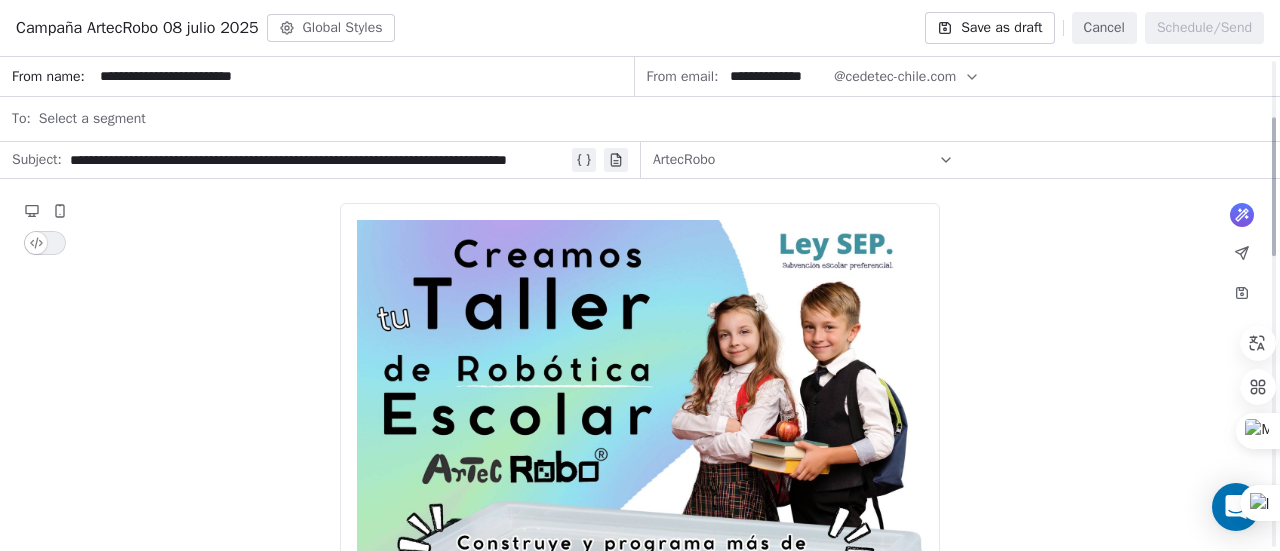 scroll, scrollTop: 191, scrollLeft: 0, axis: vertical 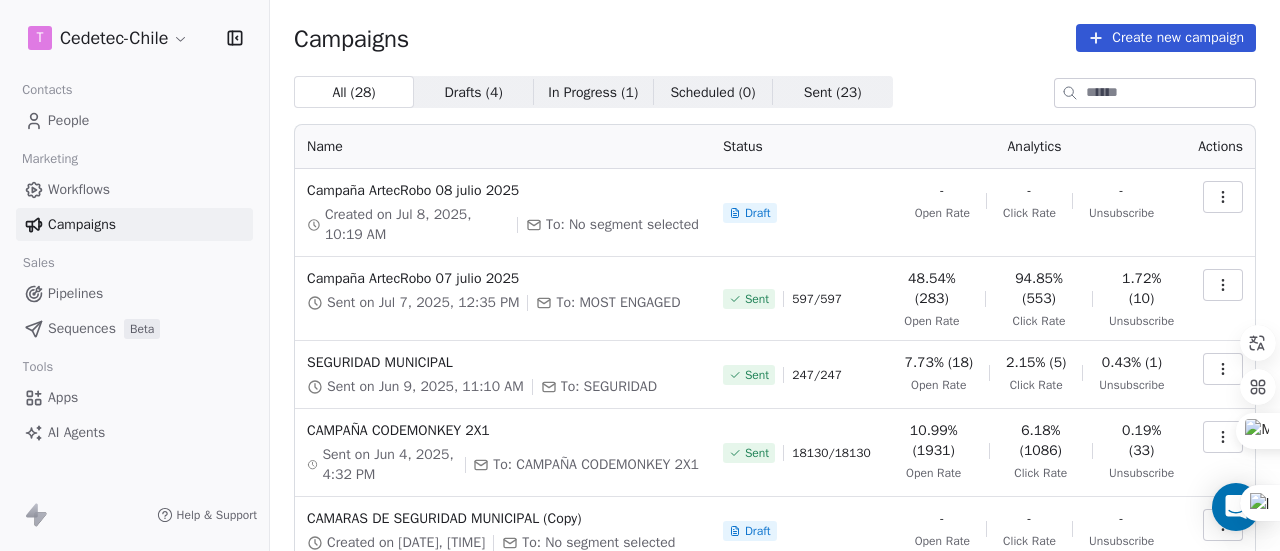 click 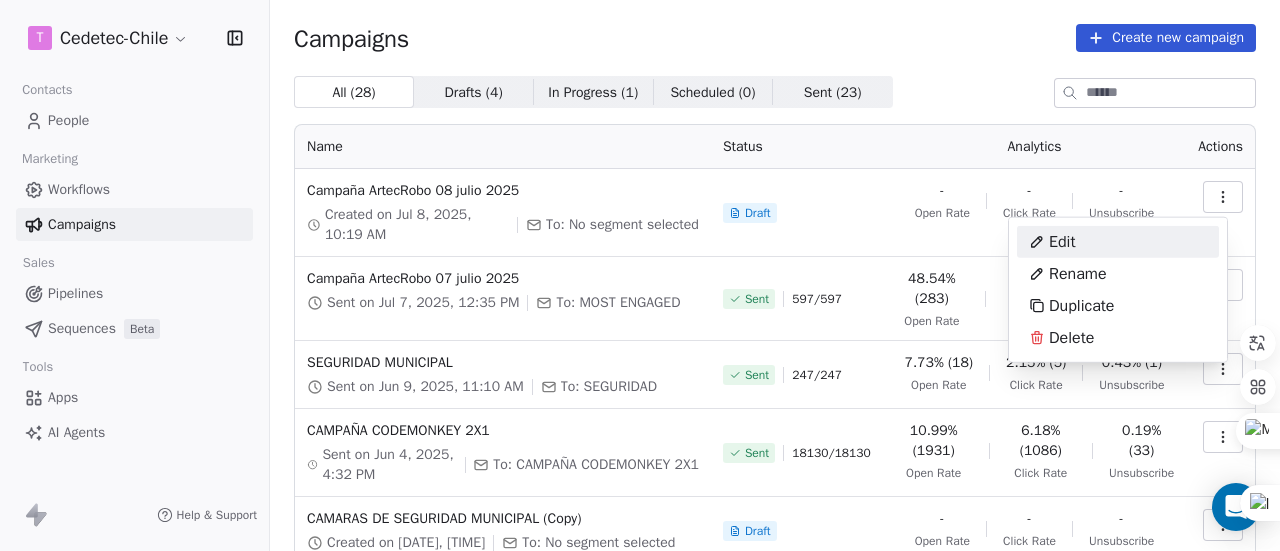click on "T Cedetec-Chile Contacts People Marketing Workflows Campaigns Sales Pipelines Sequences Beta Tools Apps AI Agents Help & Support Campaigns  Create new campaign All ( 28 ) All ( 28 ) Drafts ( 4 ) Drafts ( 4 ) In Progress ( 1 ) In Progress ( 1 ) Scheduled ( 0 ) Scheduled ( 0 ) Sent ( 23 ) Sent ( 23 ) Name Status Analytics Actions Campaña ArtecRobo 08 julio 2025 Created on Jul 8, 2025, 10:19 AM To: No segment selected Draft - Open Rate - Click Rate - Unsubscribe Campaña ArtecRobo 07 julio 2025 Sent on Jul 7, 2025, 12:35 PM To: MOST ENGAGED  Sent 597 / 597 48.54% (283) Open Rate 94.85% (553) Click Rate 1.72% (10) Unsubscribe SEGURIDAD MUNICIPAL Sent on Jun 9, 2025, 11:10 AM To: SEGURIDAD  Sent 247 / 247 7.73% (18) Open Rate 2.15% (5) Click Rate 0.43% (1) Unsubscribe CAMPAÑA CODEMONKEY 2X1 Sent on Jun 4, 2025, 4:32 PM To: CAMPAÑA CODEMONKEY 2X1  Sent 18130 / 18130 10.99% (1931) Open Rate 6.18% (1086) Click Rate 0.19% (33) Unsubscribe CAMARAS DE SEGURIDAD  MUNICIPAL (Copy) Created on May 29, 2025, 9:42 PM - -" at bounding box center (640, 275) 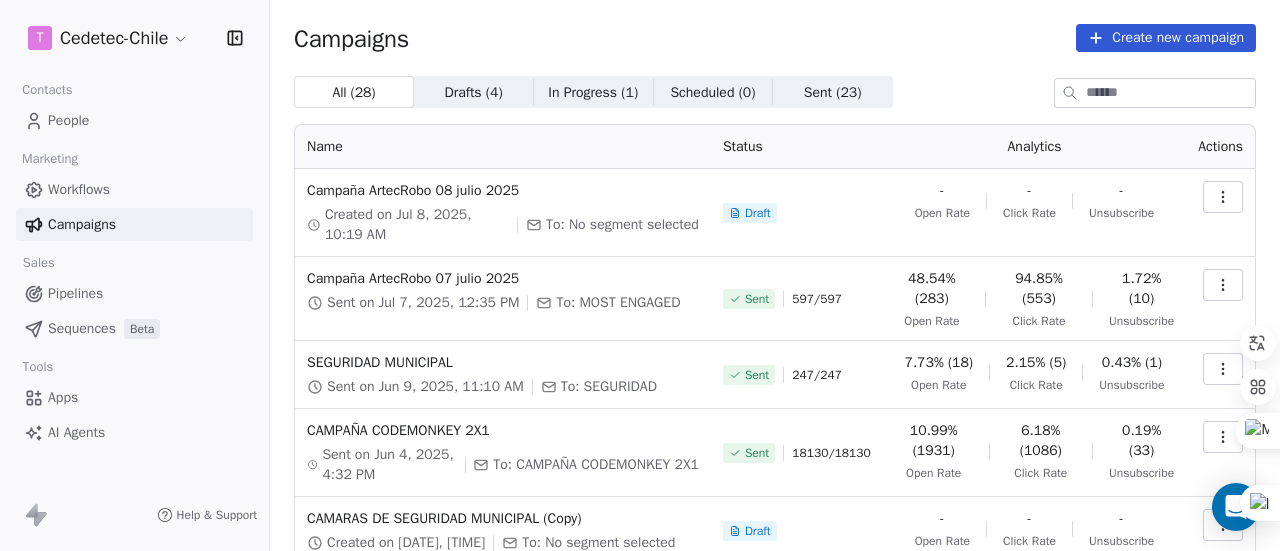 click 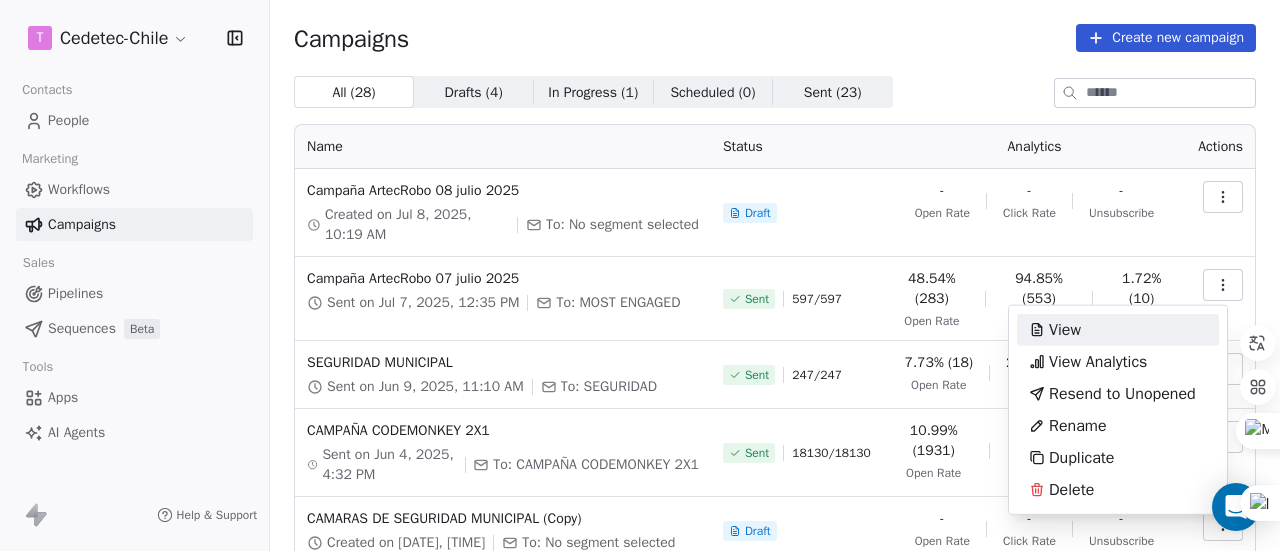 click on "View" at bounding box center [1065, 330] 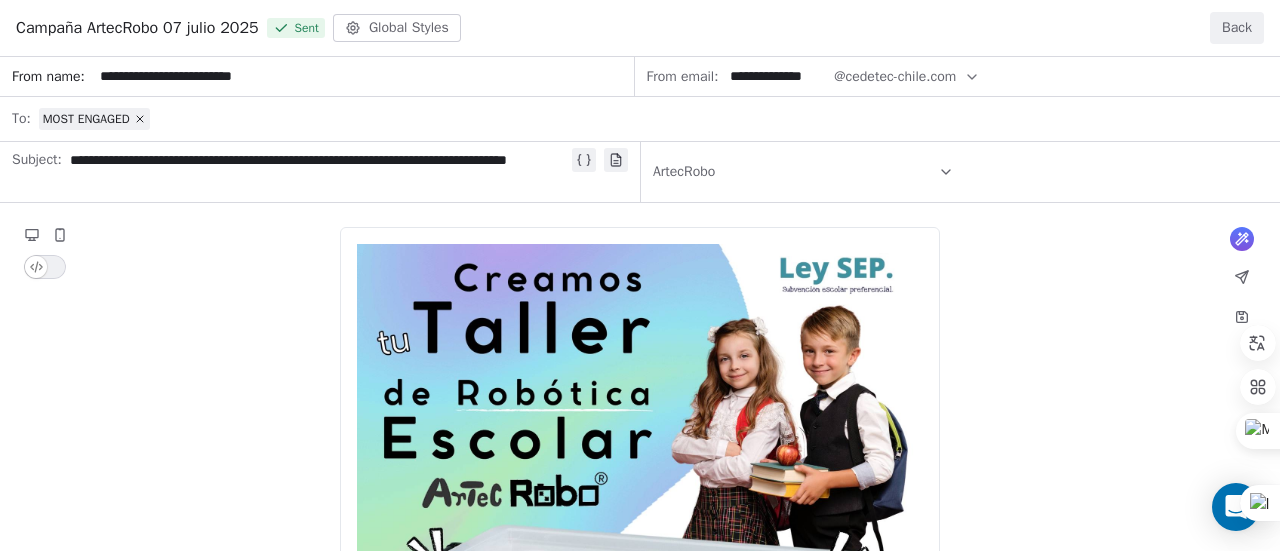 click on "Back" at bounding box center (1237, 28) 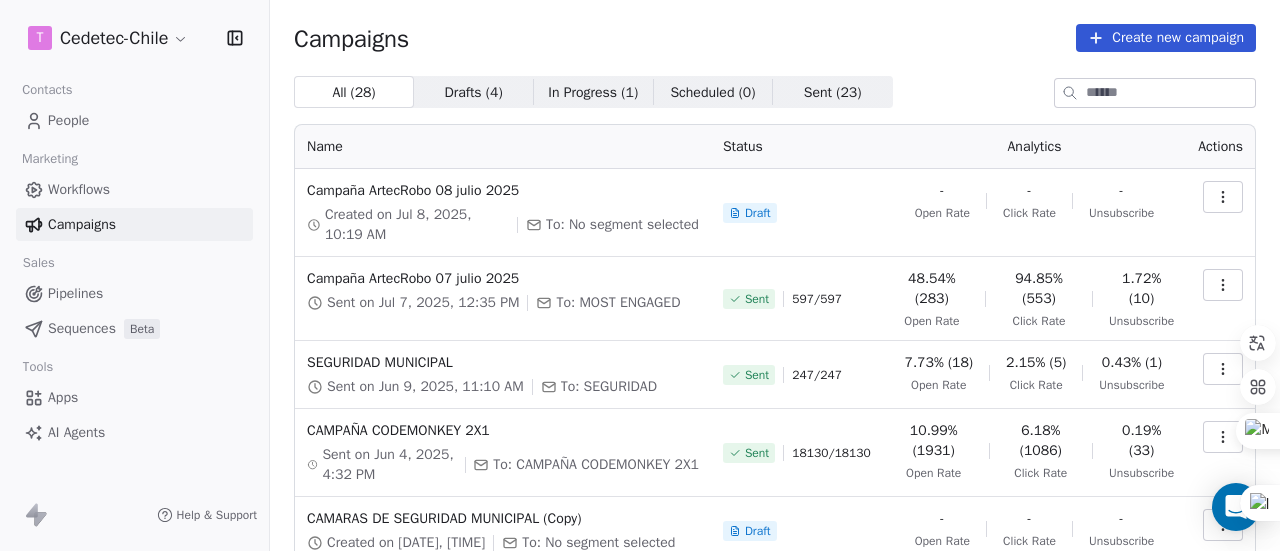 click 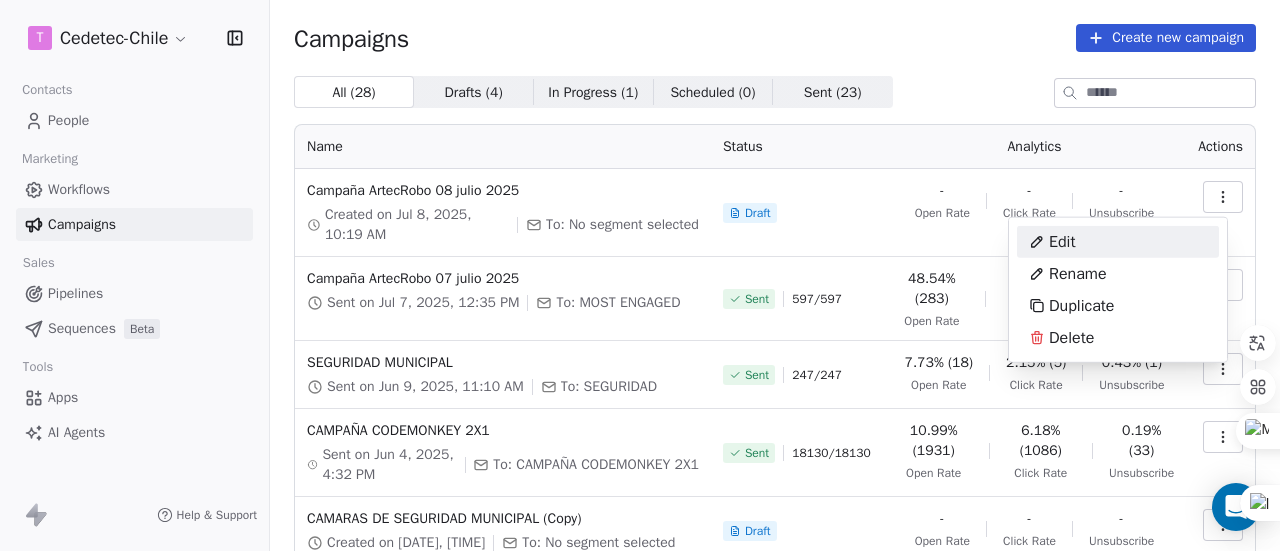 click on "Edit" at bounding box center [1118, 242] 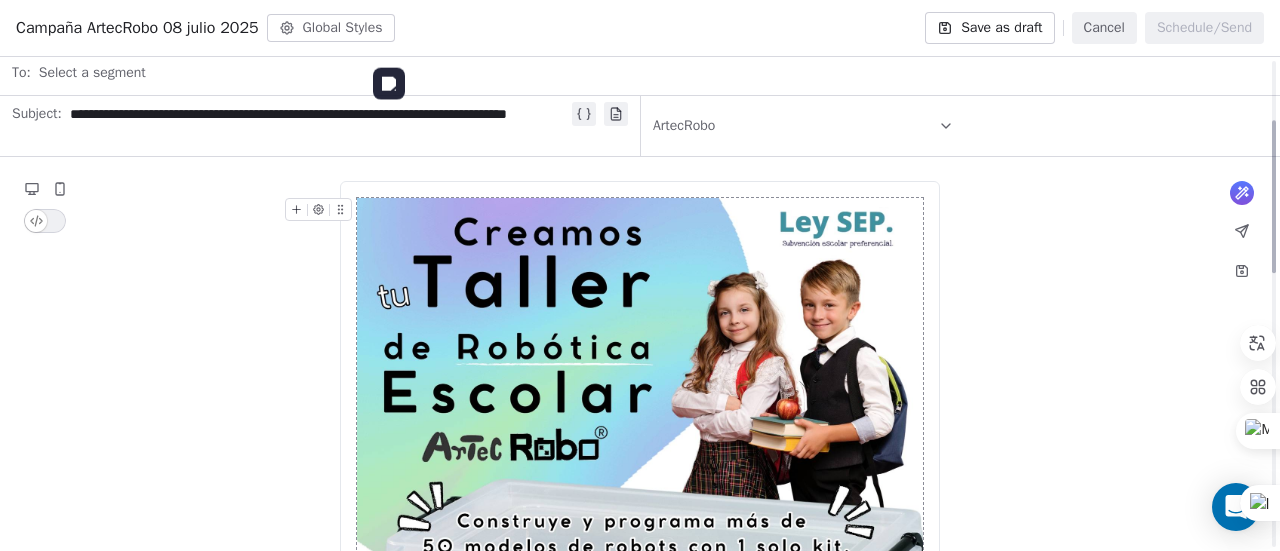 scroll, scrollTop: 0, scrollLeft: 0, axis: both 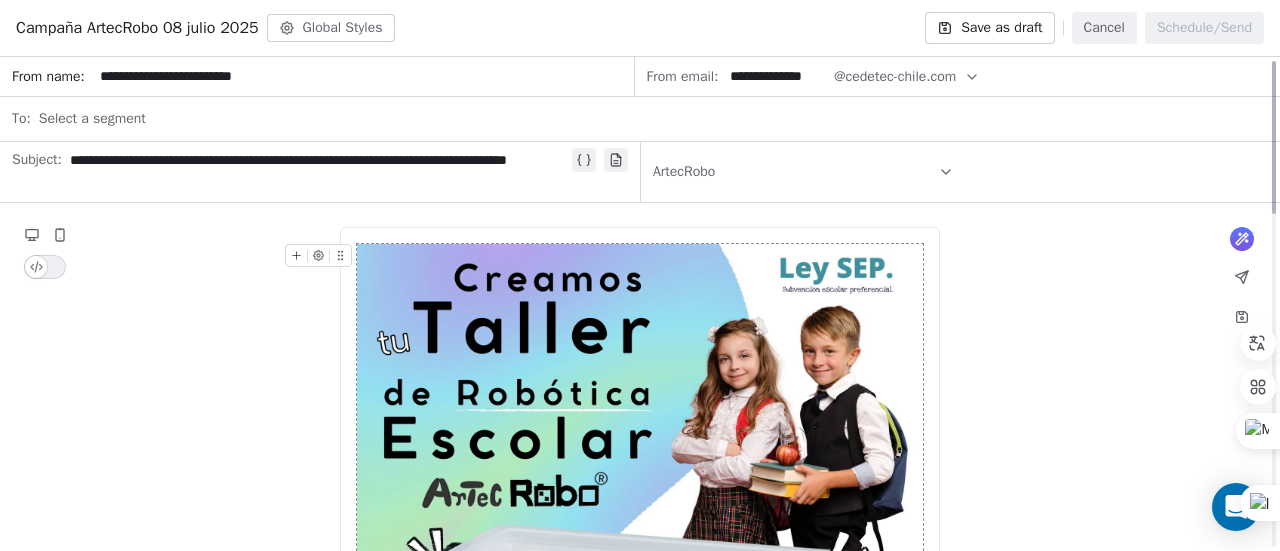 click on "Select a segment" at bounding box center [92, 119] 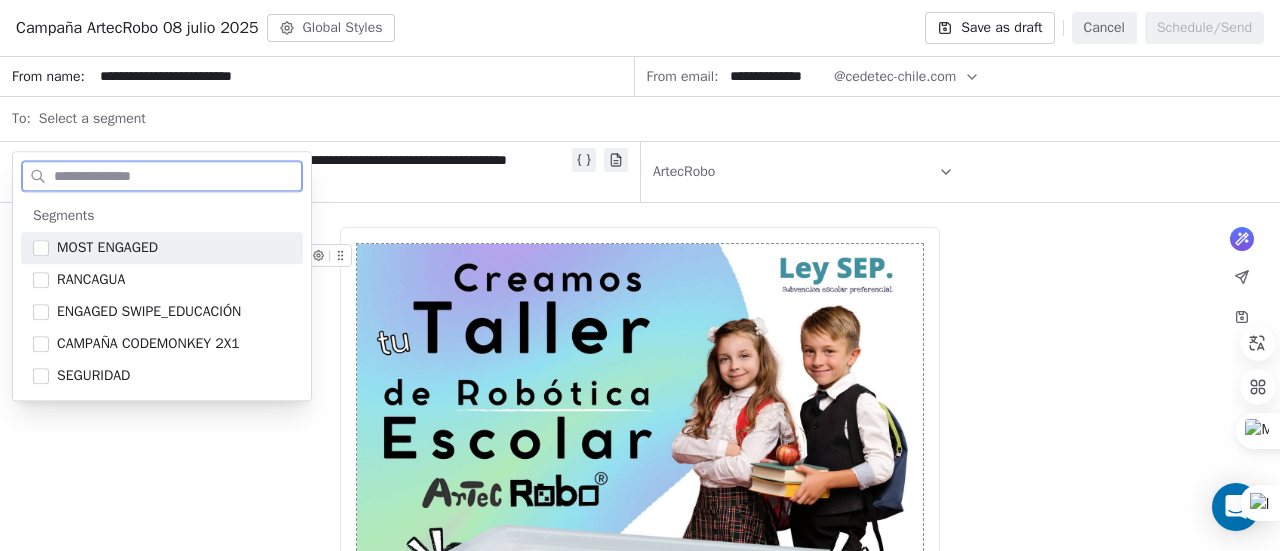 click at bounding box center [41, 248] 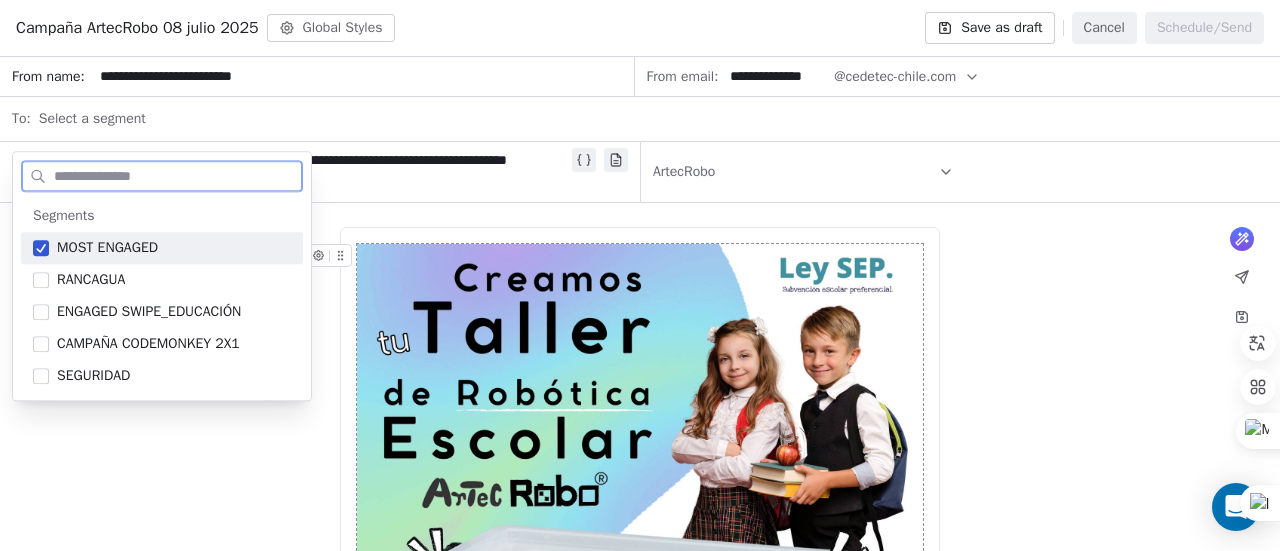 click at bounding box center [41, 248] 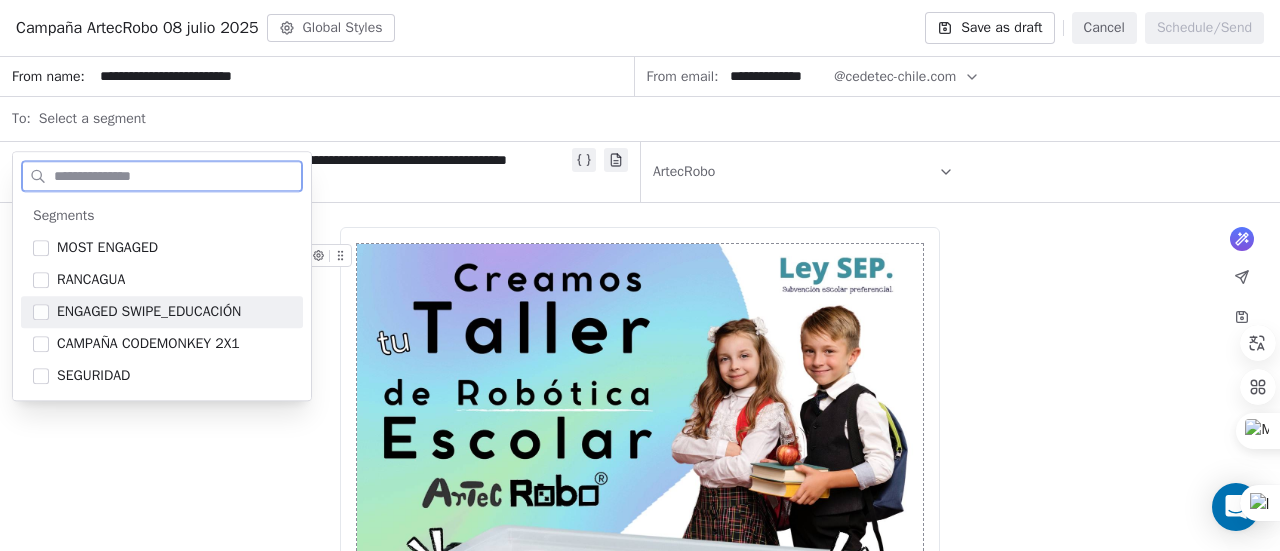 click at bounding box center (41, 312) 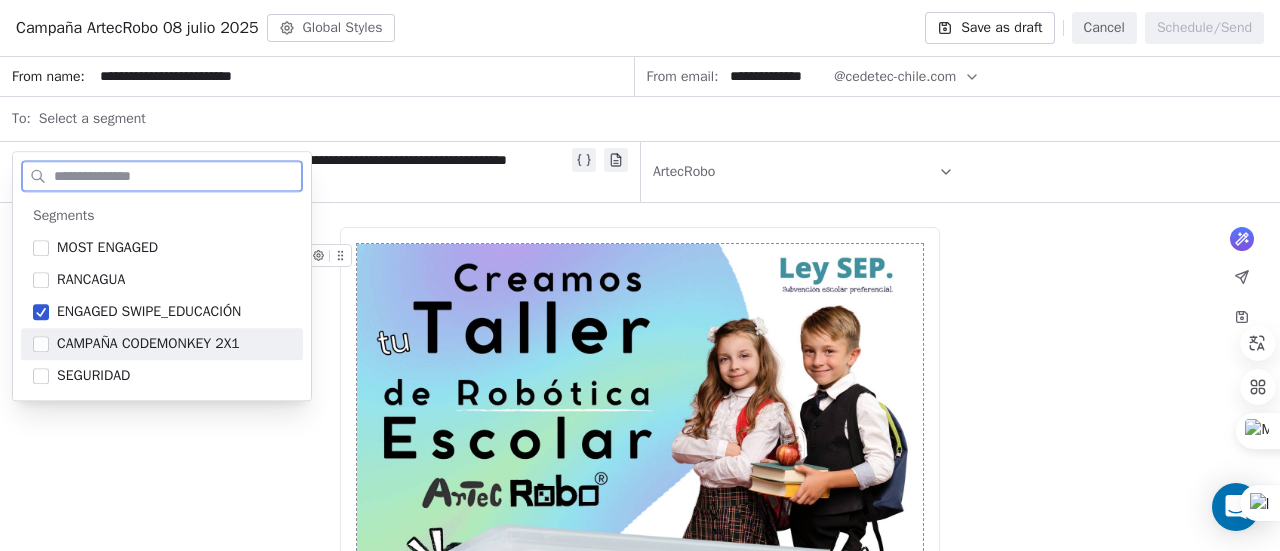 click at bounding box center [41, 344] 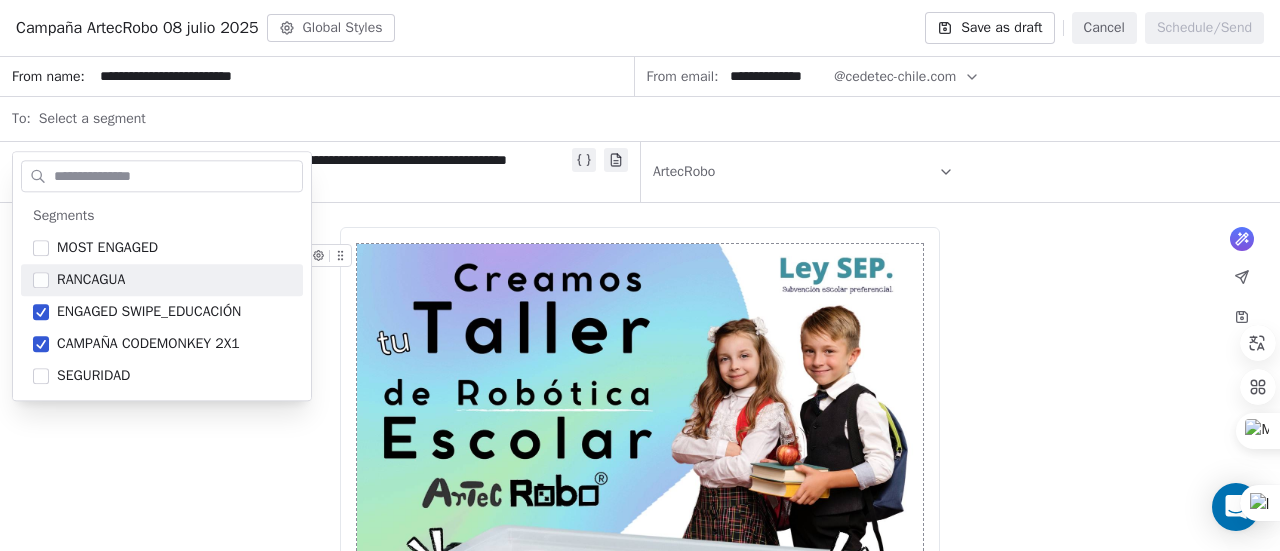 click on "What would you like to create email about? or Cedetec-Chile, Merced 838, Santiago, Chile Cancelar suscripción" at bounding box center [640, 917] 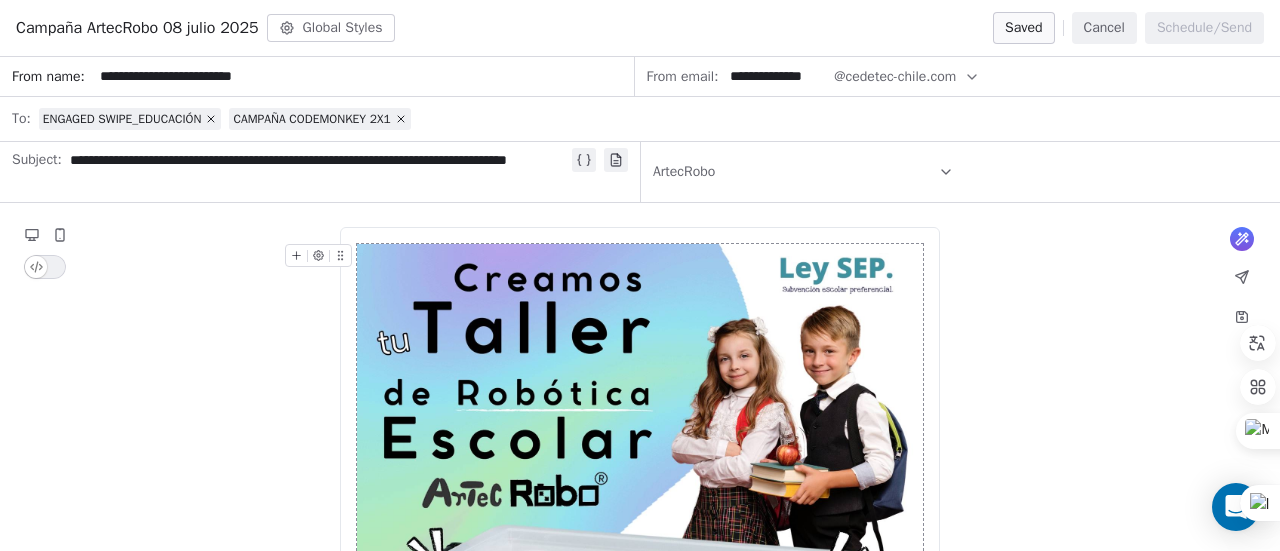click 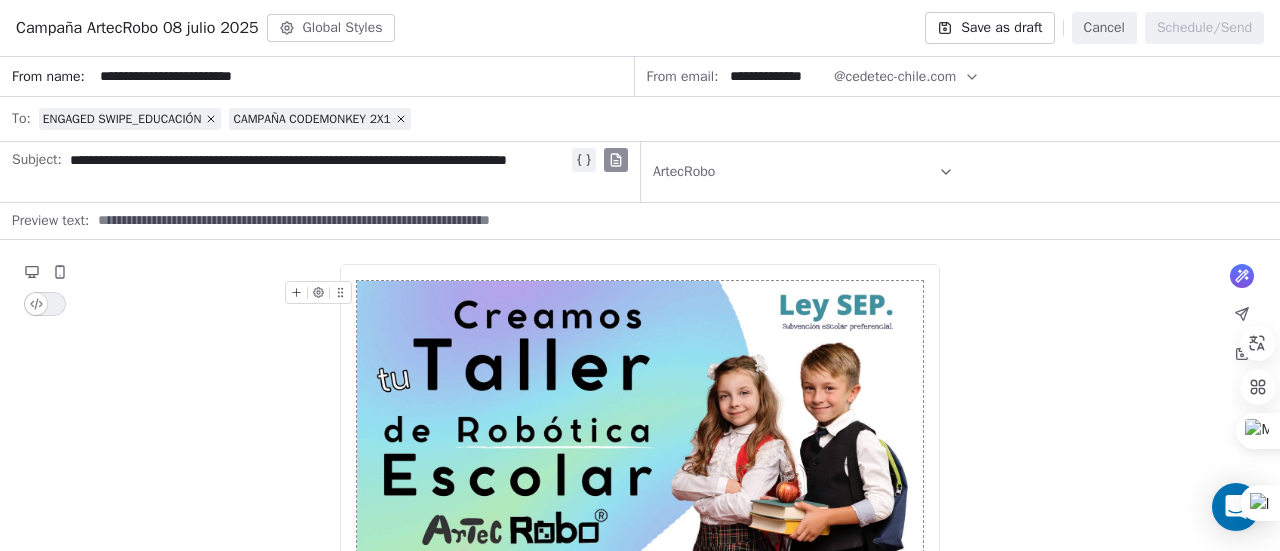 click 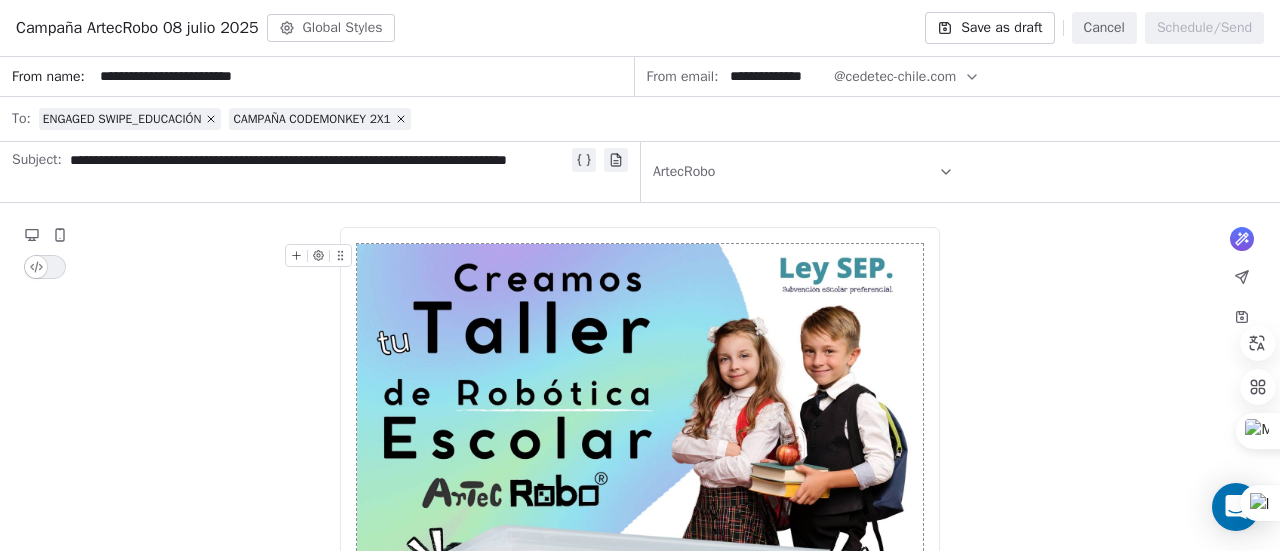 click 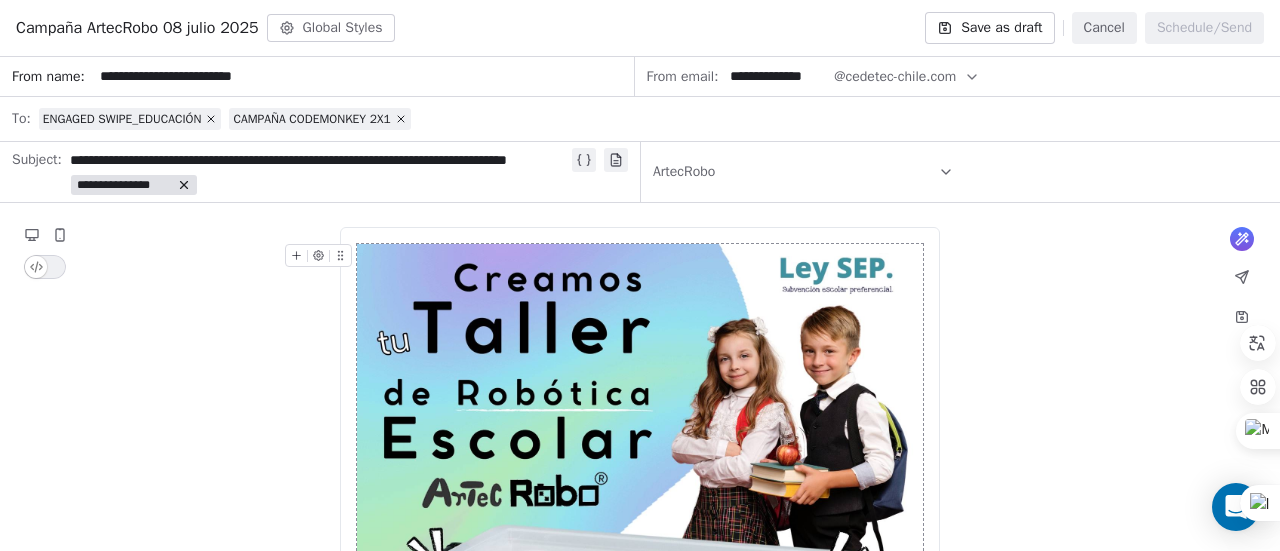 click 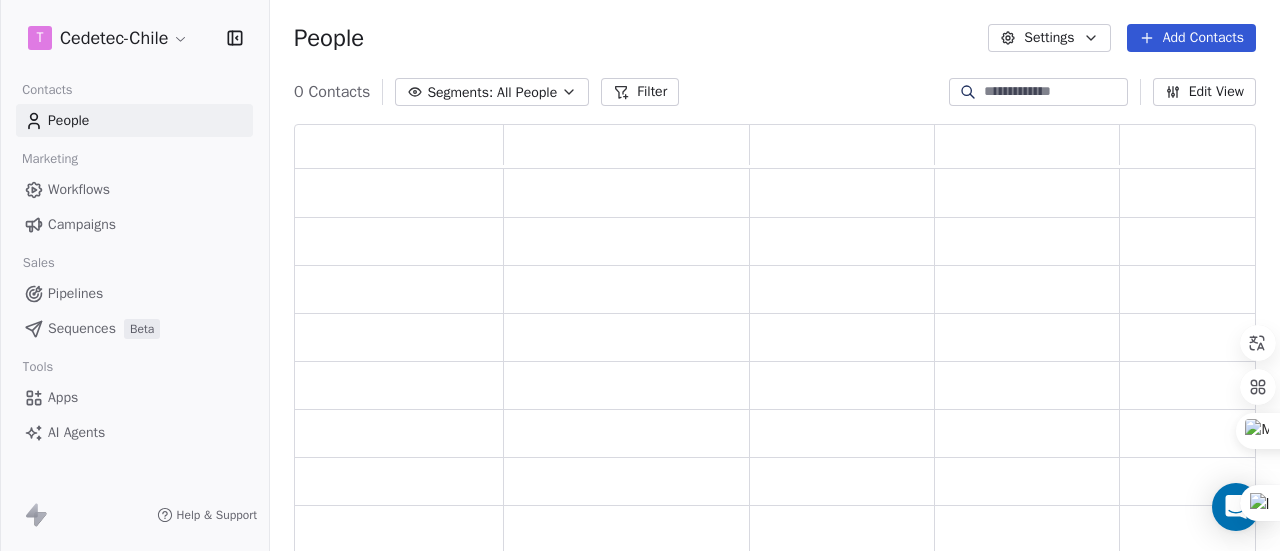 scroll, scrollTop: 16, scrollLeft: 16, axis: both 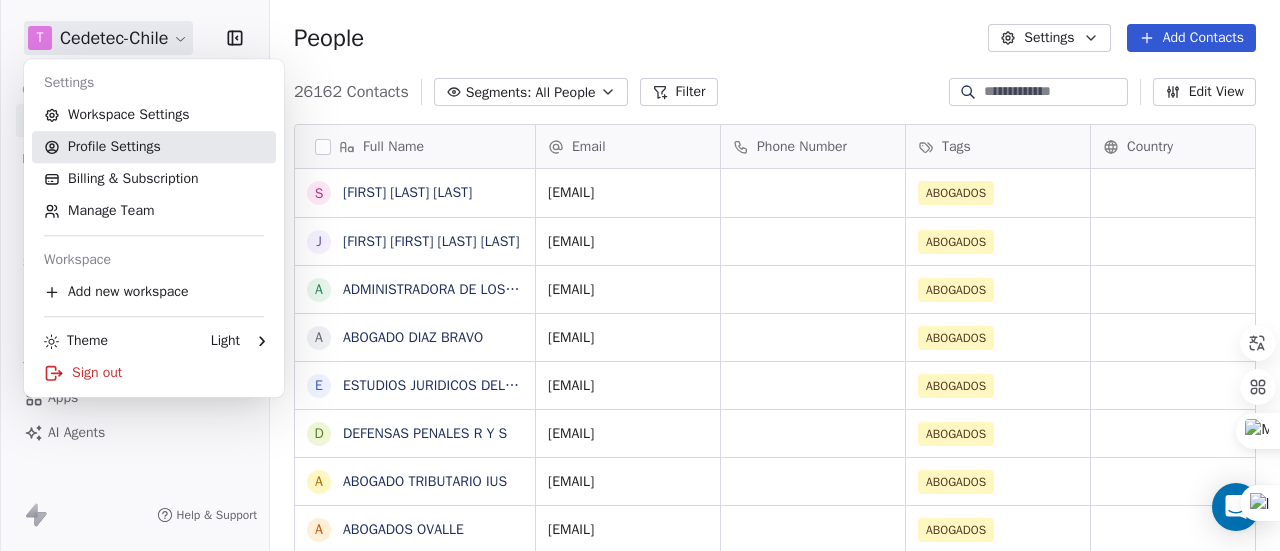 click on "Profile Settings" at bounding box center (154, 147) 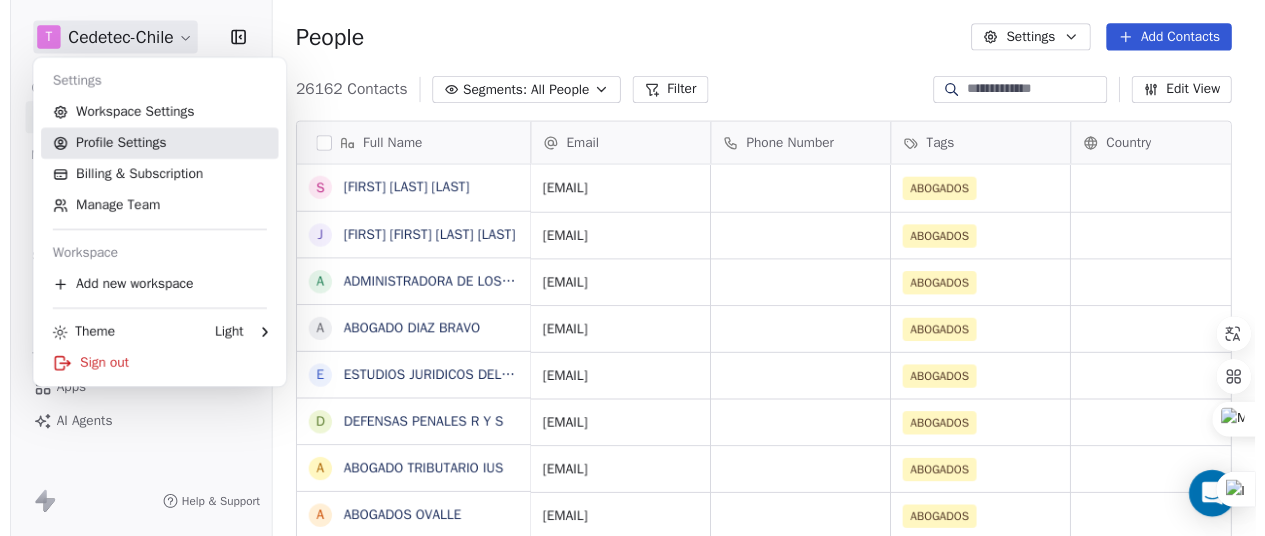 scroll, scrollTop: 470, scrollLeft: 994, axis: both 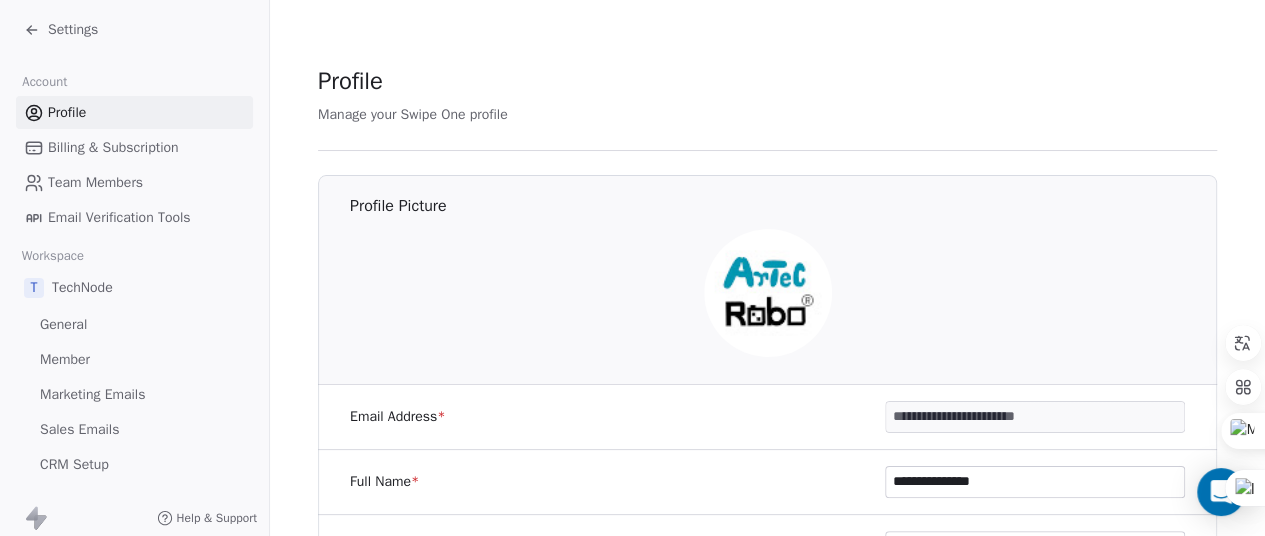click on "Team Members" at bounding box center (95, 182) 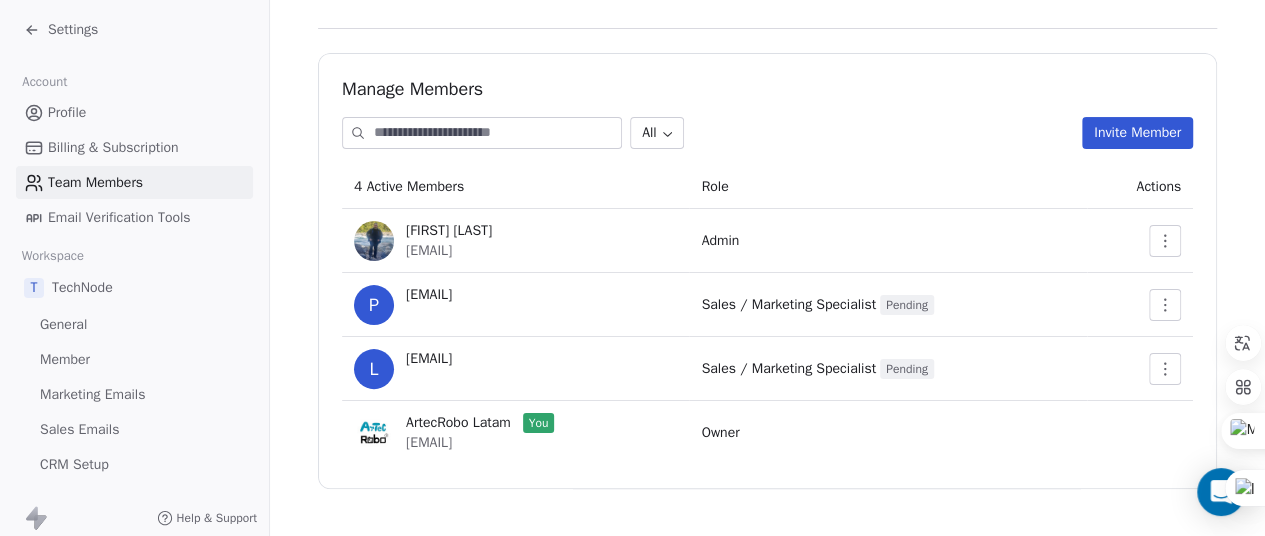 scroll, scrollTop: 124, scrollLeft: 0, axis: vertical 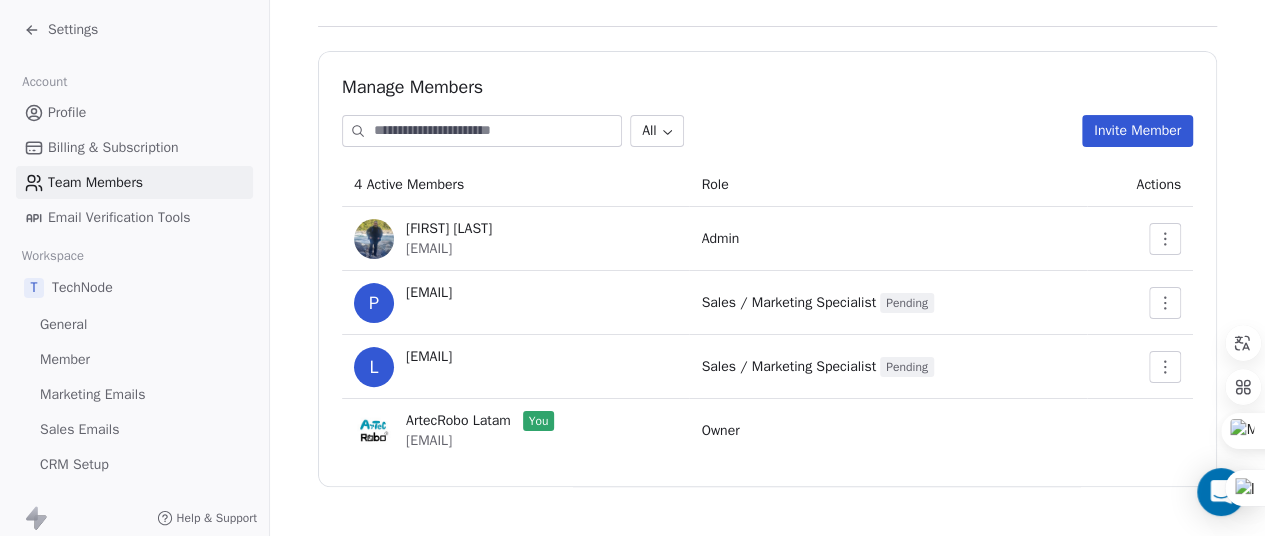 click at bounding box center [1140, 431] 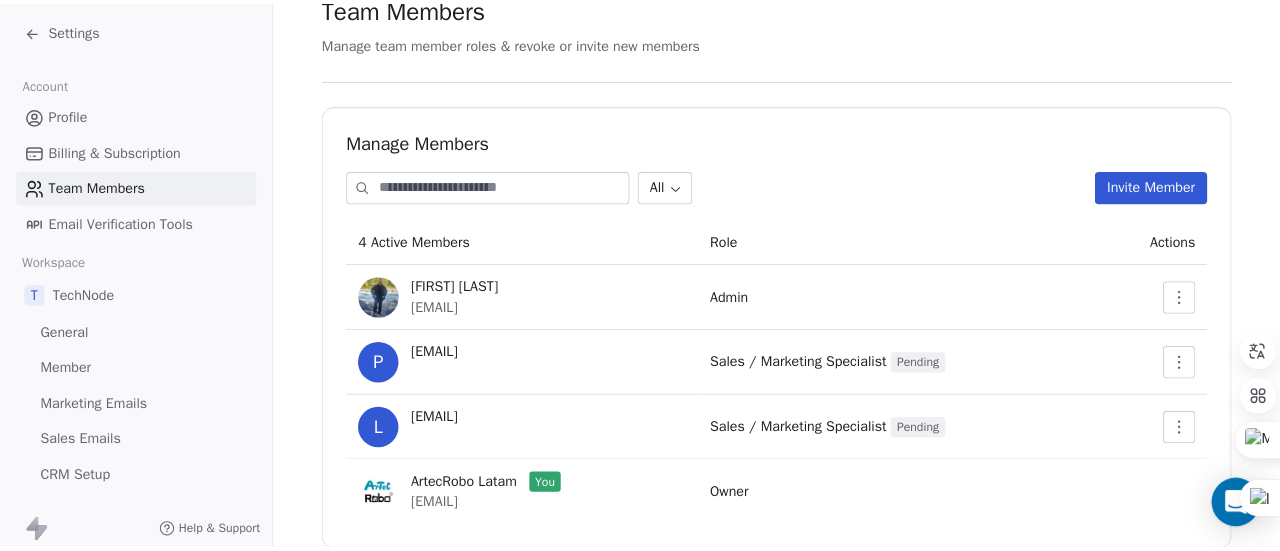 scroll, scrollTop: 124, scrollLeft: 0, axis: vertical 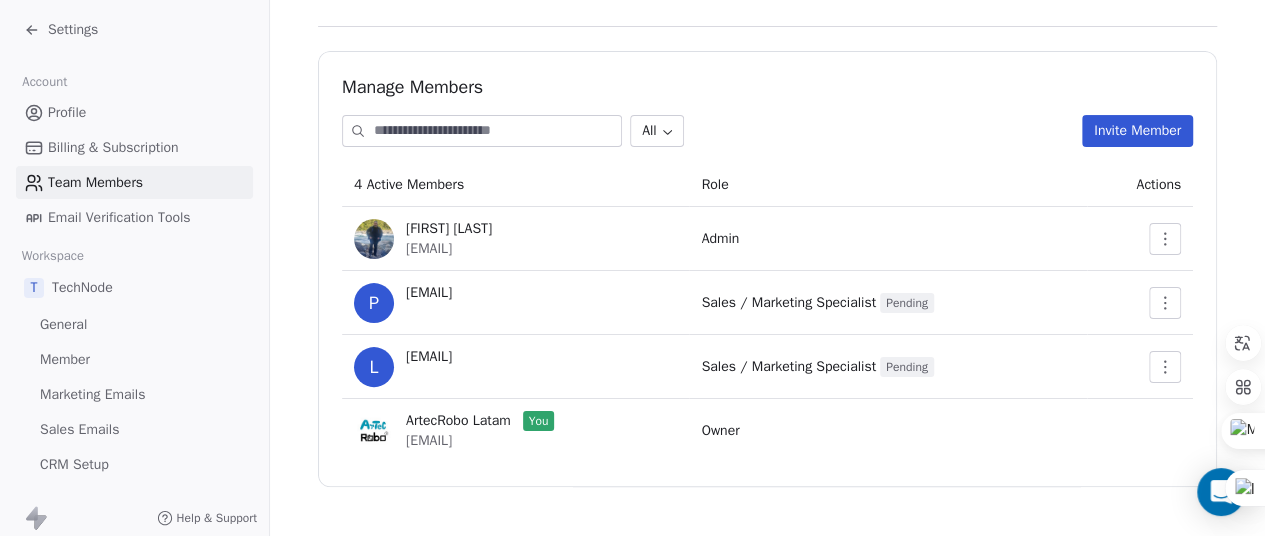 click at bounding box center (1165, 239) 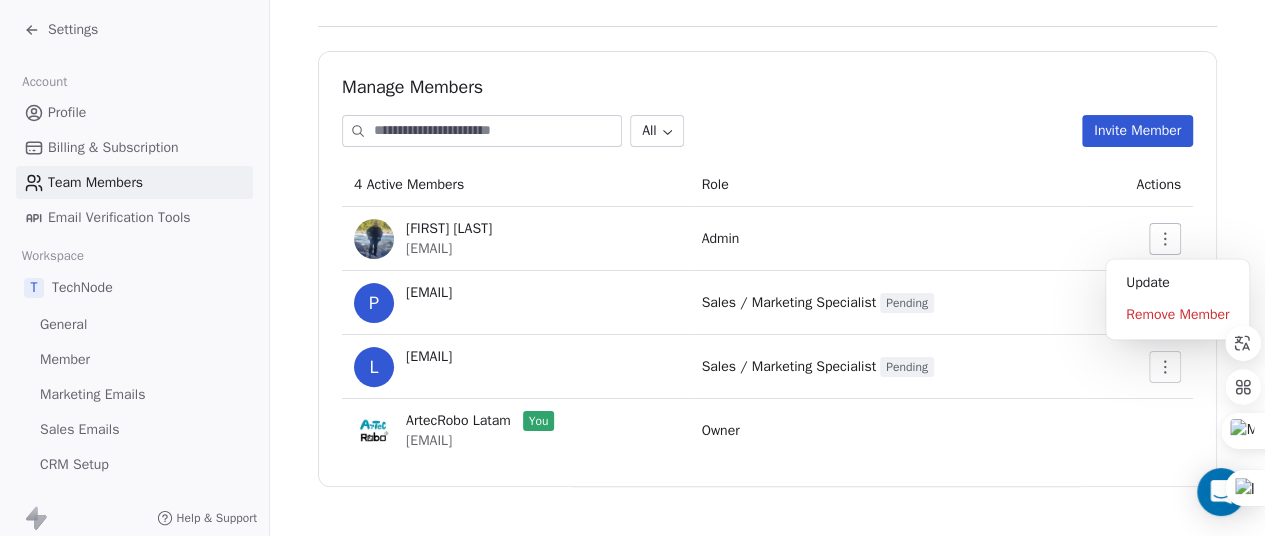 click on "Manage Members All Invite Member 4   Active Members Role Actions Guillermo Preminger gpreminger@gmail.com Admin   p premingerdeborah@gmail.com Sales / Marketing Specialist   Pending l larayahernandez@gmail.com Sales / Marketing Specialist   Pending ArtecRobo Latam You artecrobochile@gmail.com Owner" at bounding box center (767, 269) 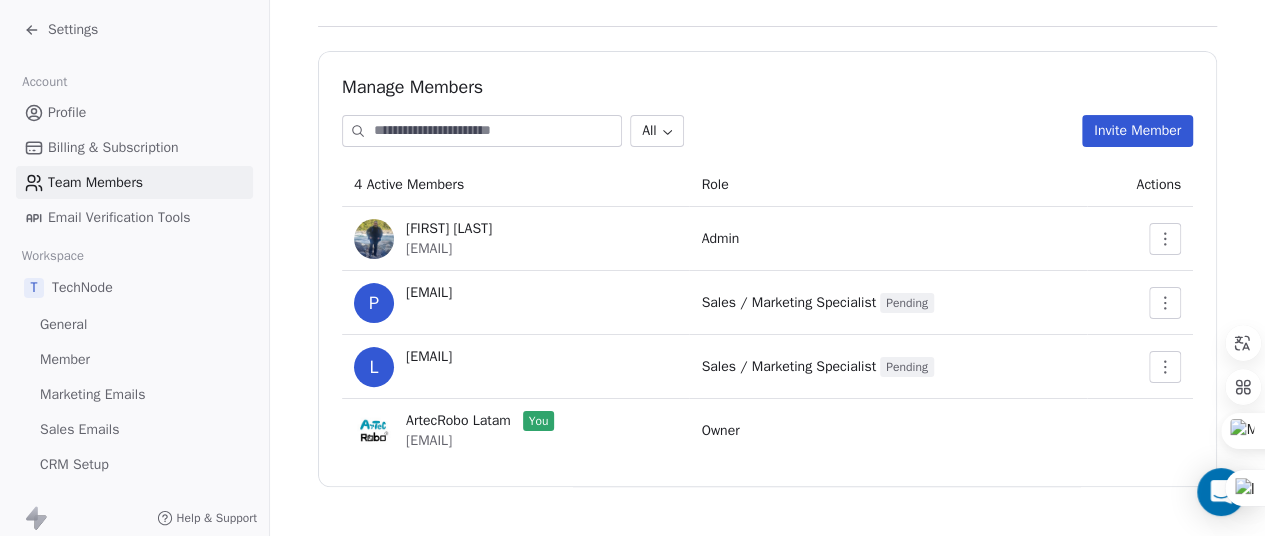 click 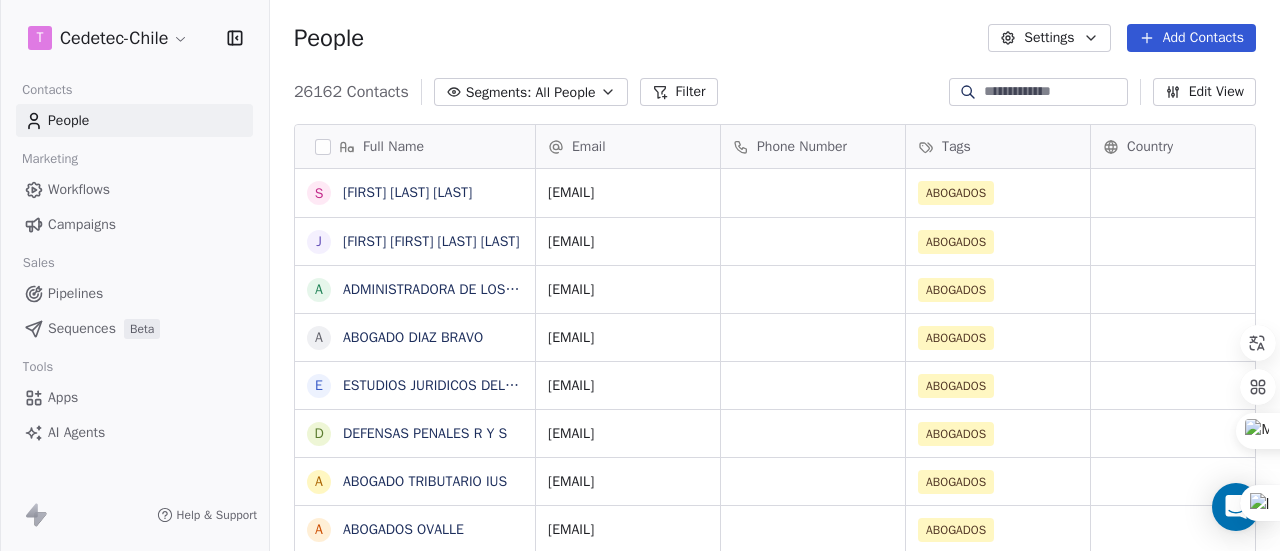 scroll, scrollTop: 16, scrollLeft: 16, axis: both 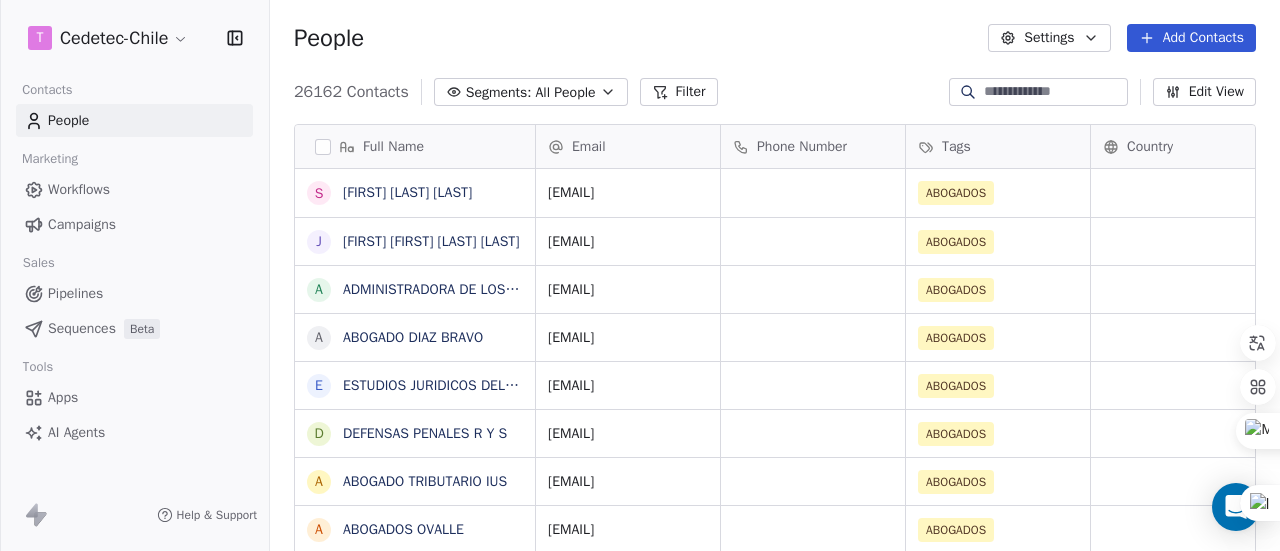 click on "People" at bounding box center (68, 120) 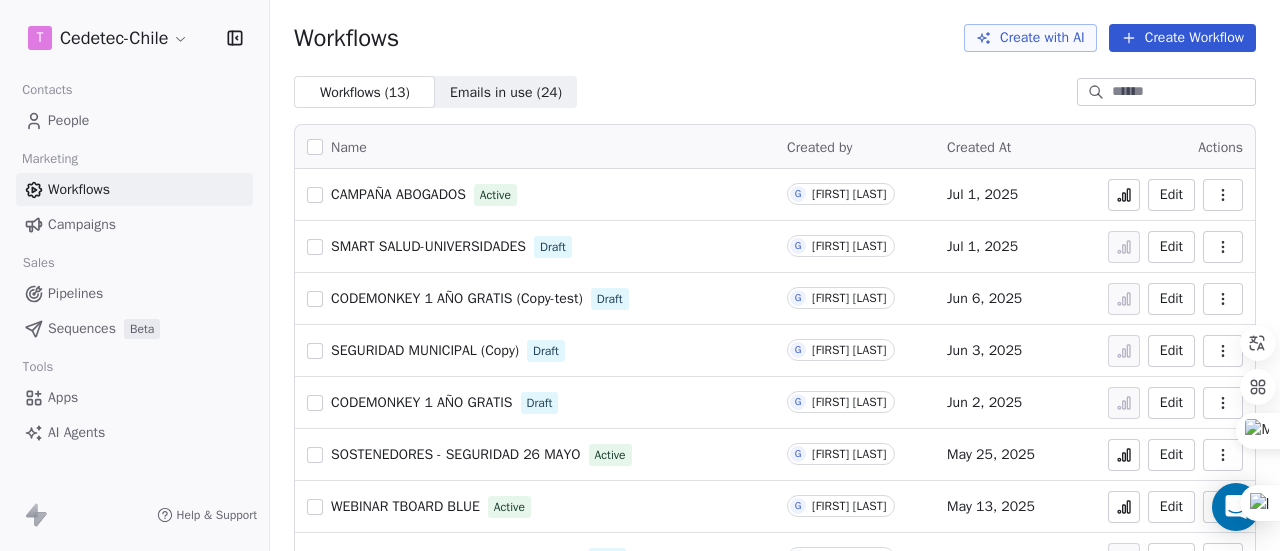 click on "Campaigns" at bounding box center (82, 224) 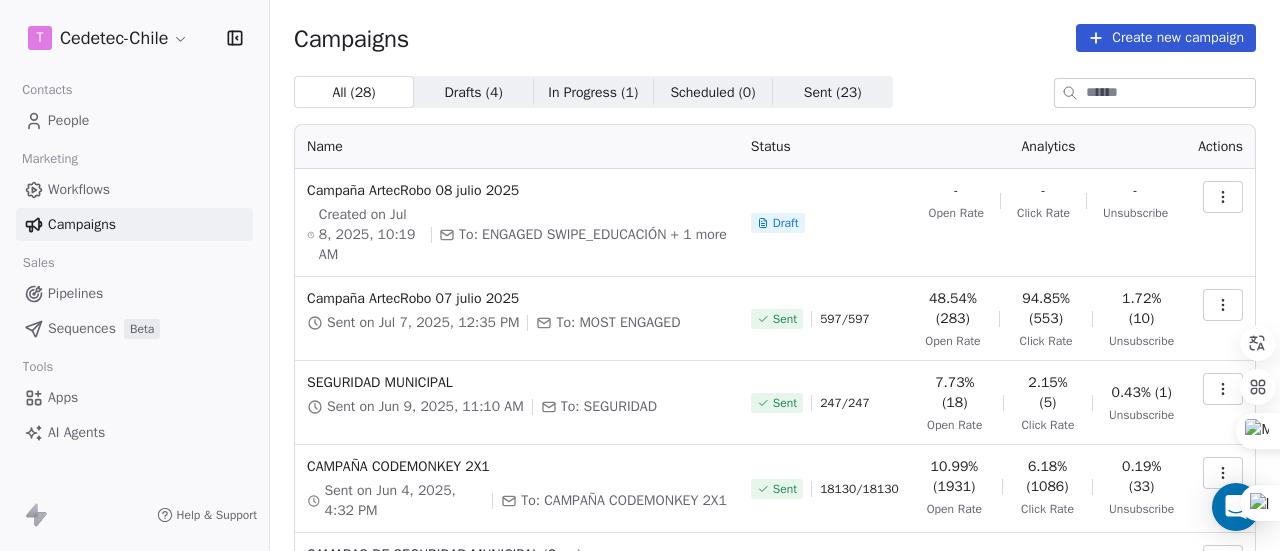 click 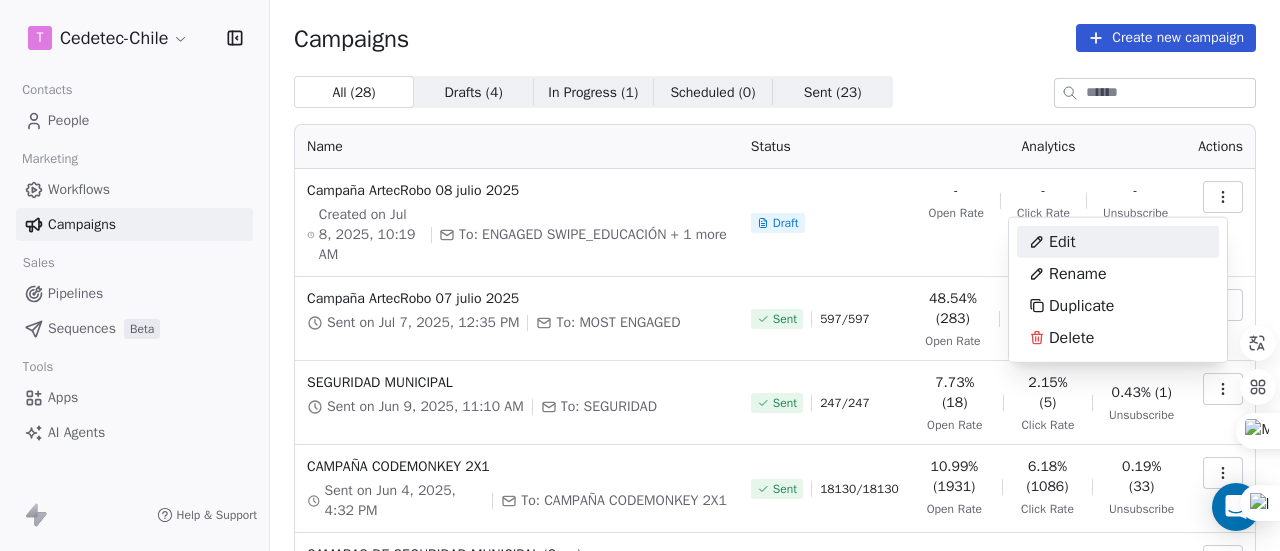 click on "Edit" at bounding box center [1062, 242] 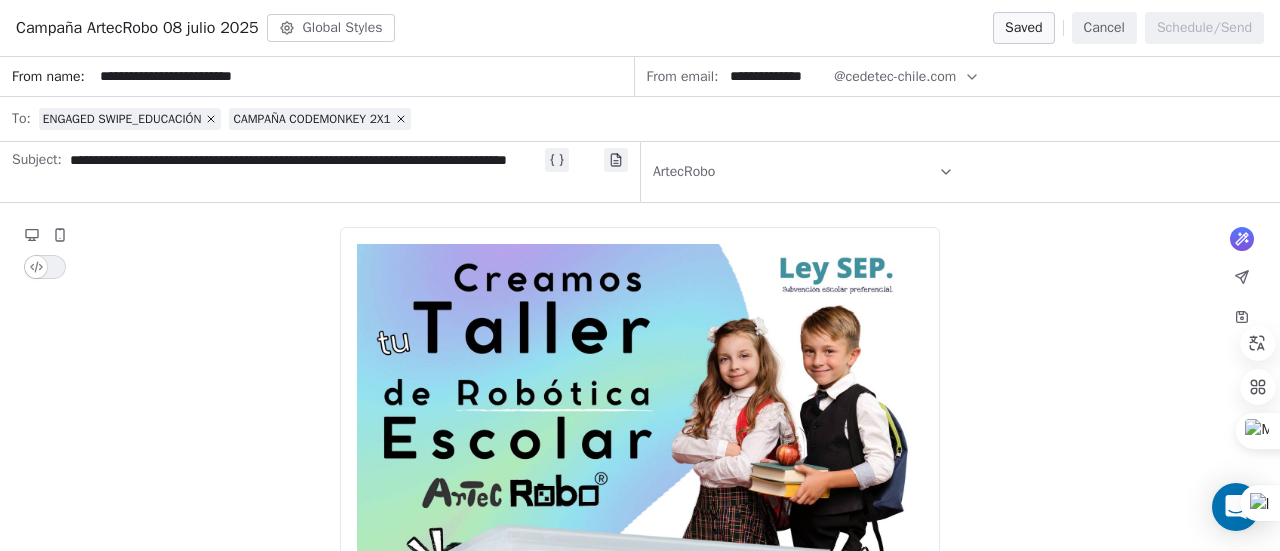 scroll, scrollTop: 191, scrollLeft: 0, axis: vertical 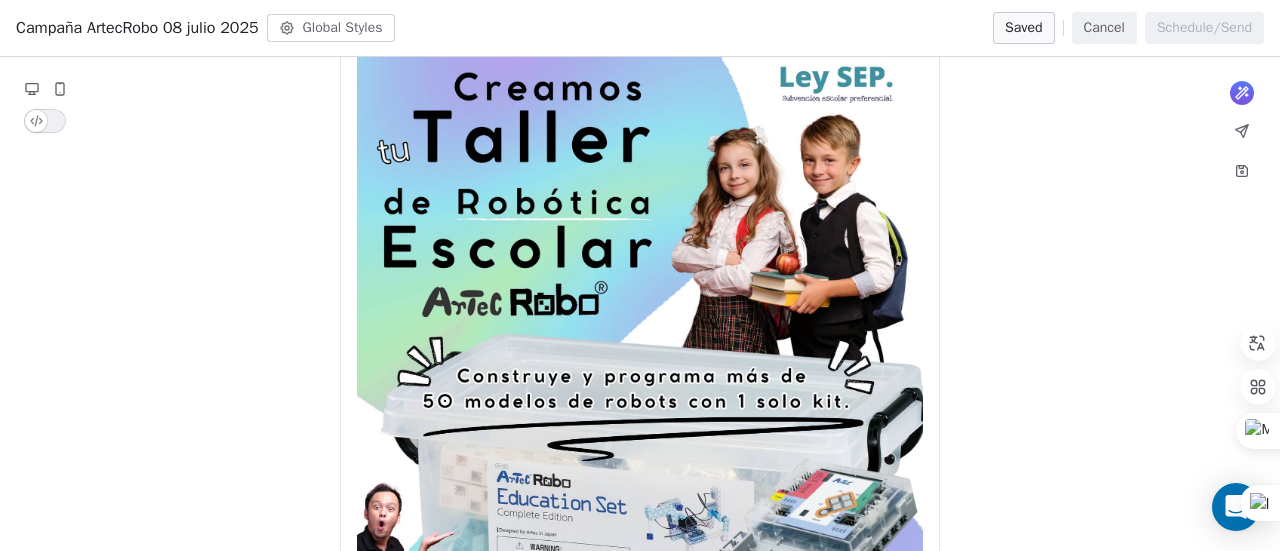drag, startPoint x: 1206, startPoint y: 174, endPoint x: 1203, endPoint y: 207, distance: 33.13608 